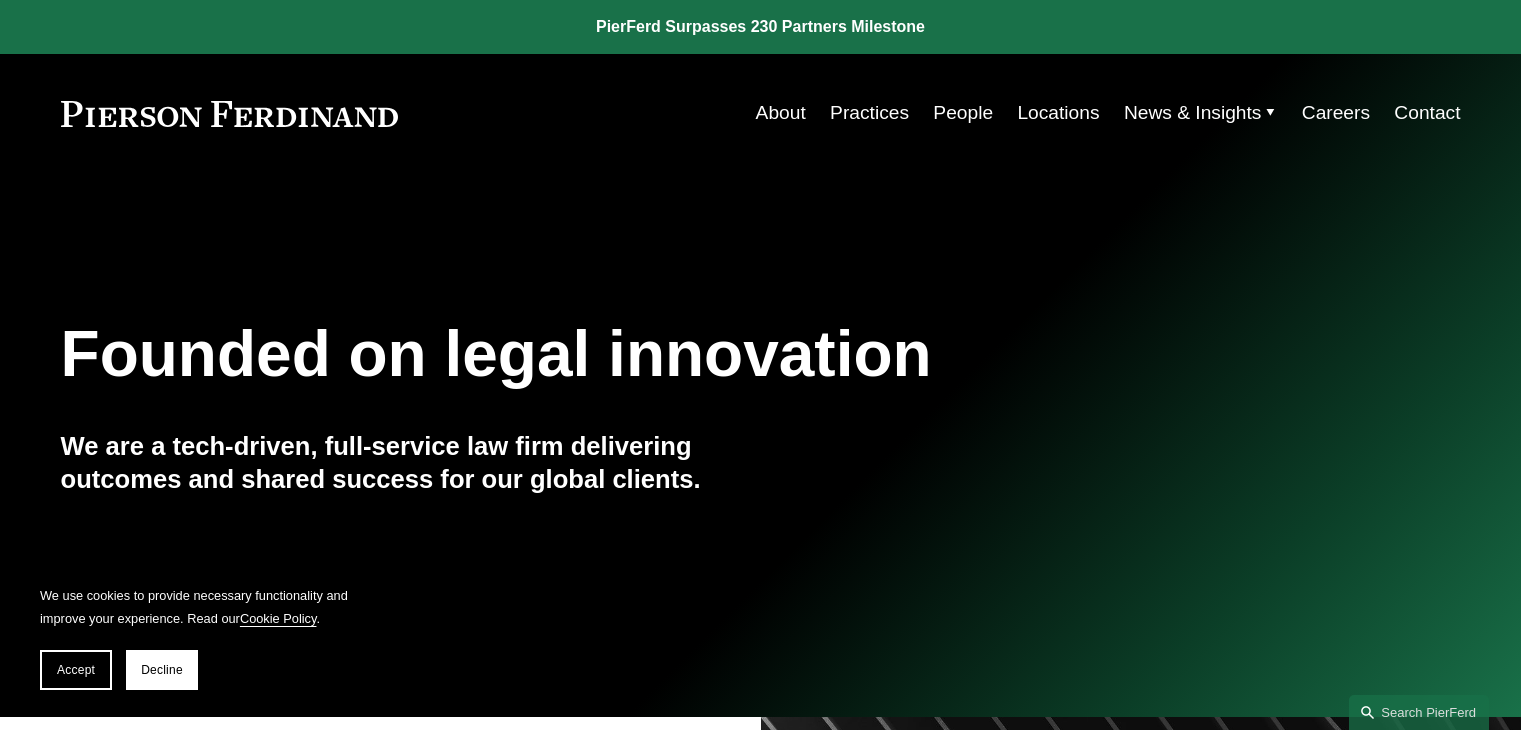scroll, scrollTop: 0, scrollLeft: 0, axis: both 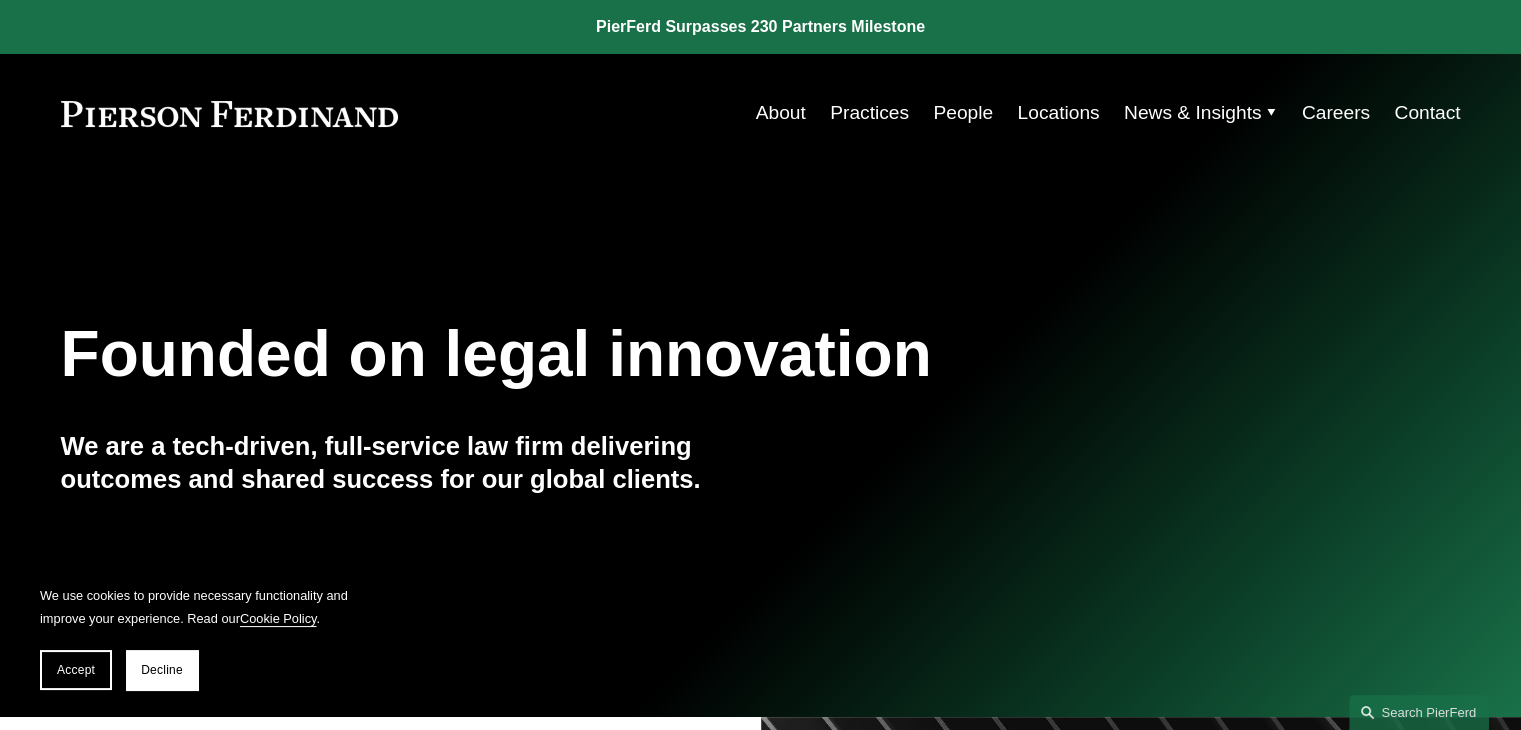 click on "Careers" at bounding box center (1336, 113) 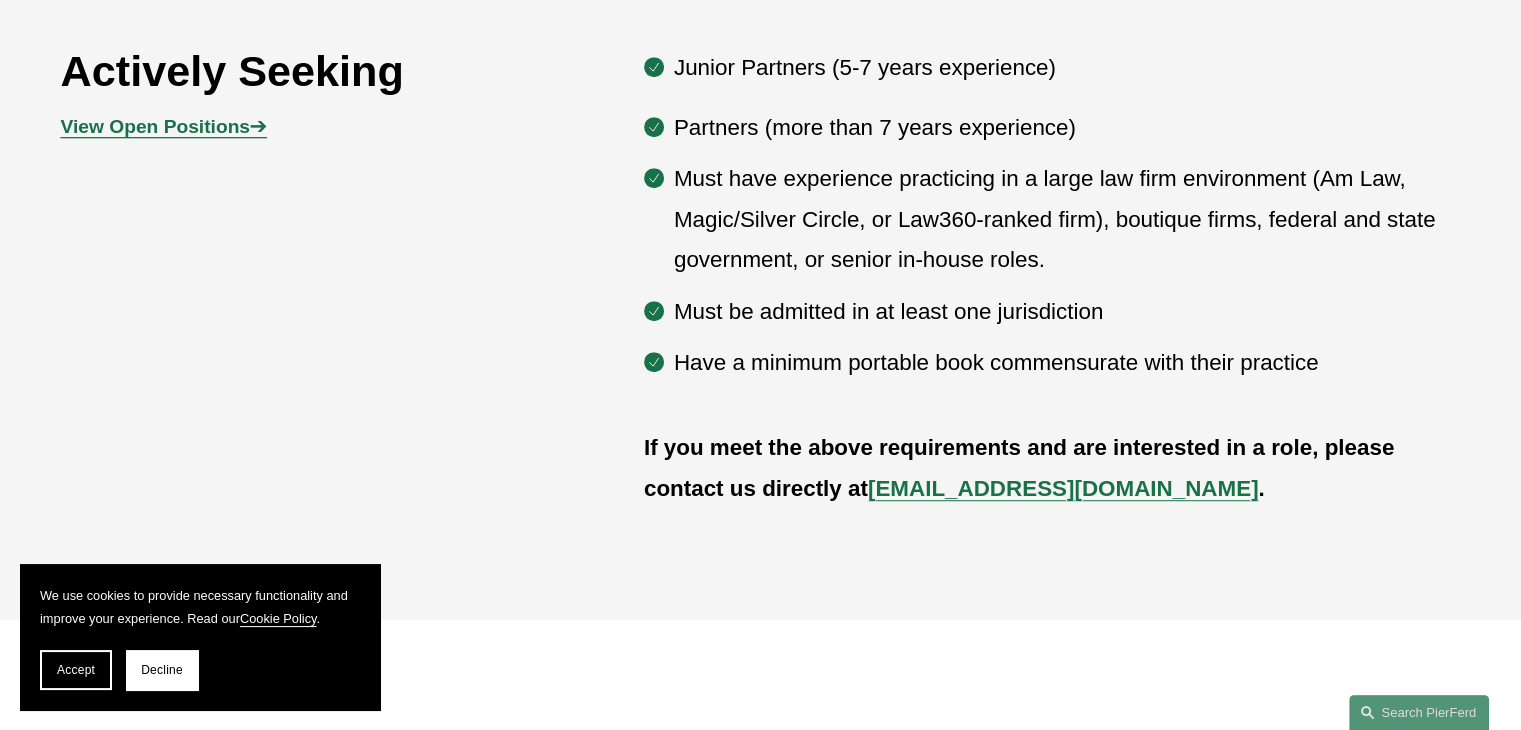 scroll, scrollTop: 1300, scrollLeft: 0, axis: vertical 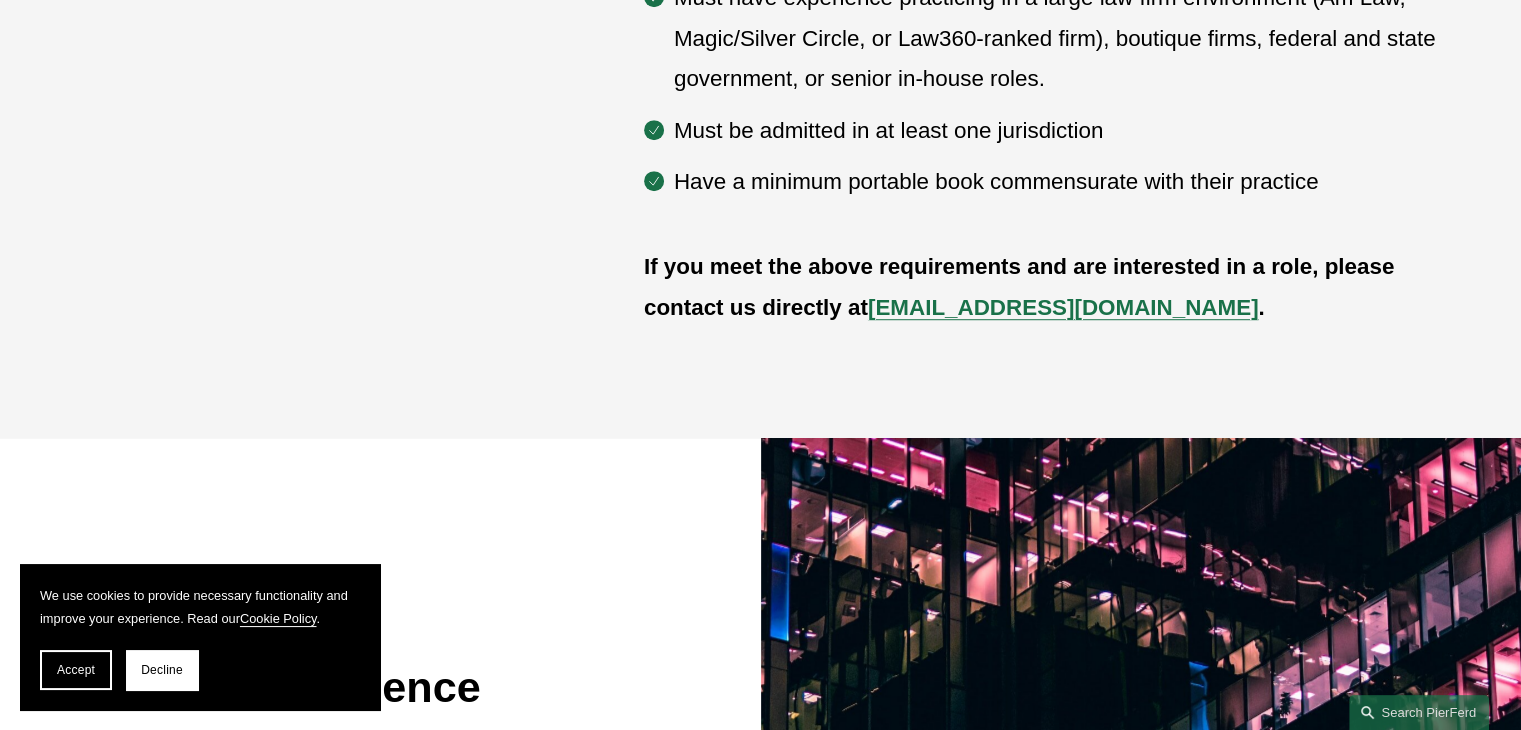 click on "Must be admitted in at least one jurisdiction" at bounding box center [1067, 131] 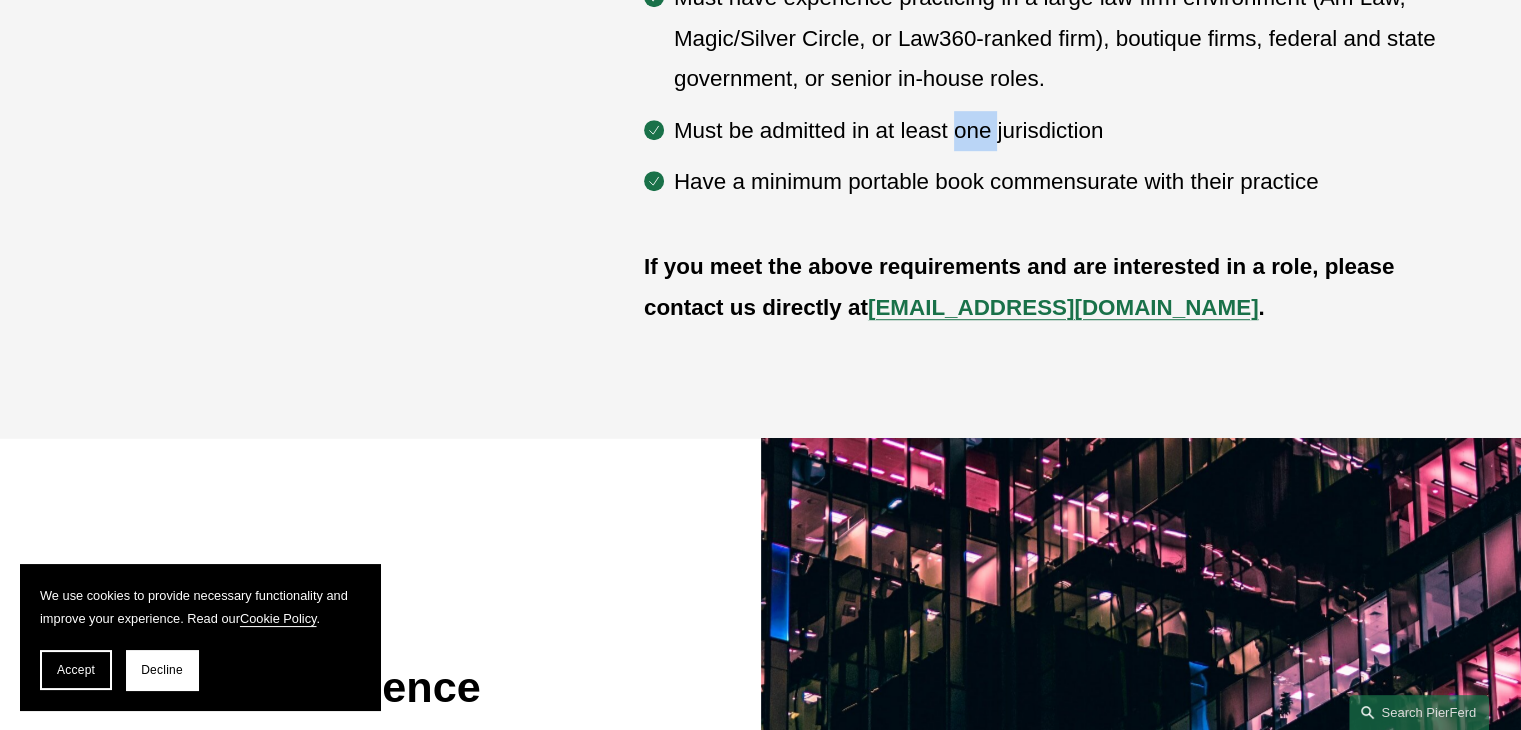 click on "Must be admitted in at least one jurisdiction" at bounding box center [1067, 131] 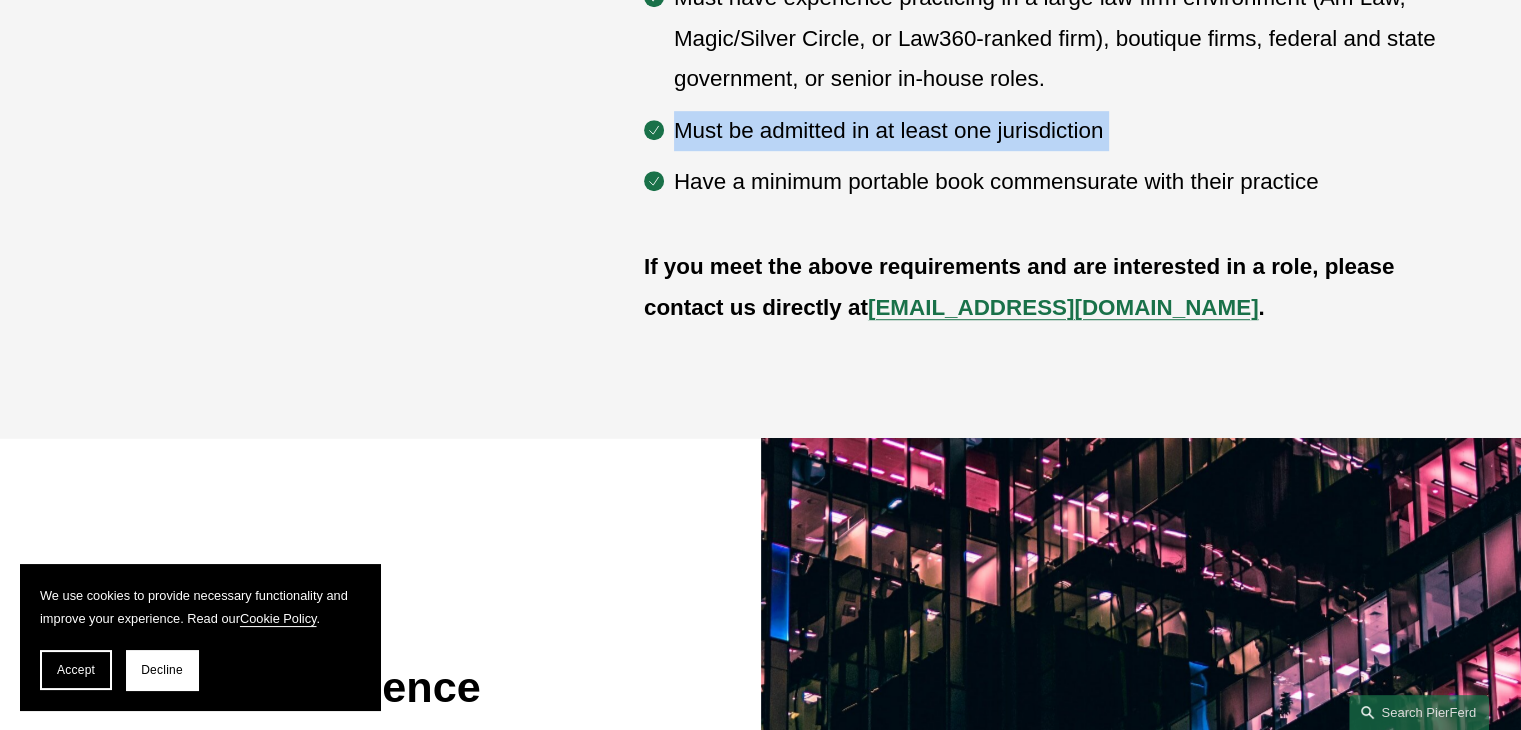 click on "Must be admitted in at least one jurisdiction" at bounding box center (1067, 131) 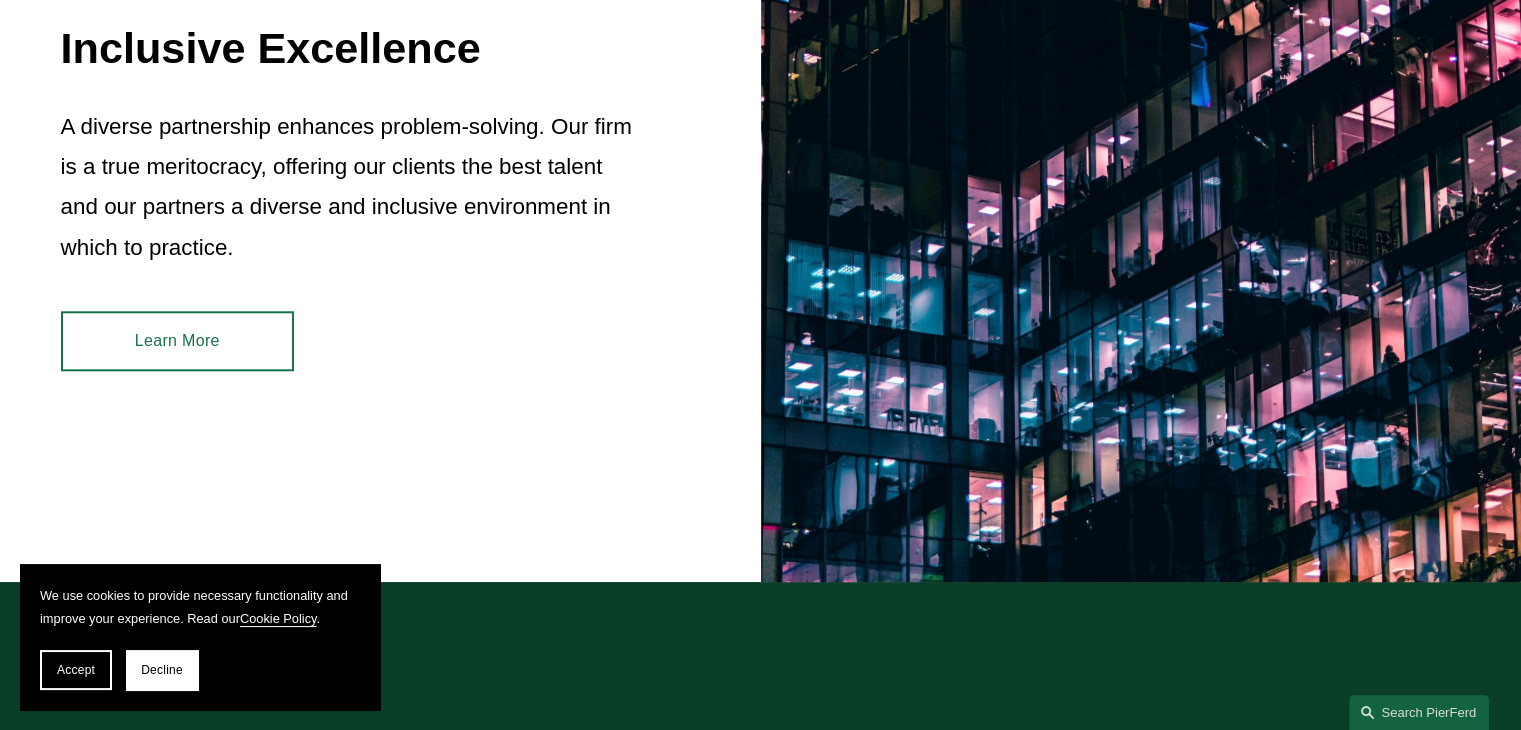 scroll, scrollTop: 2100, scrollLeft: 0, axis: vertical 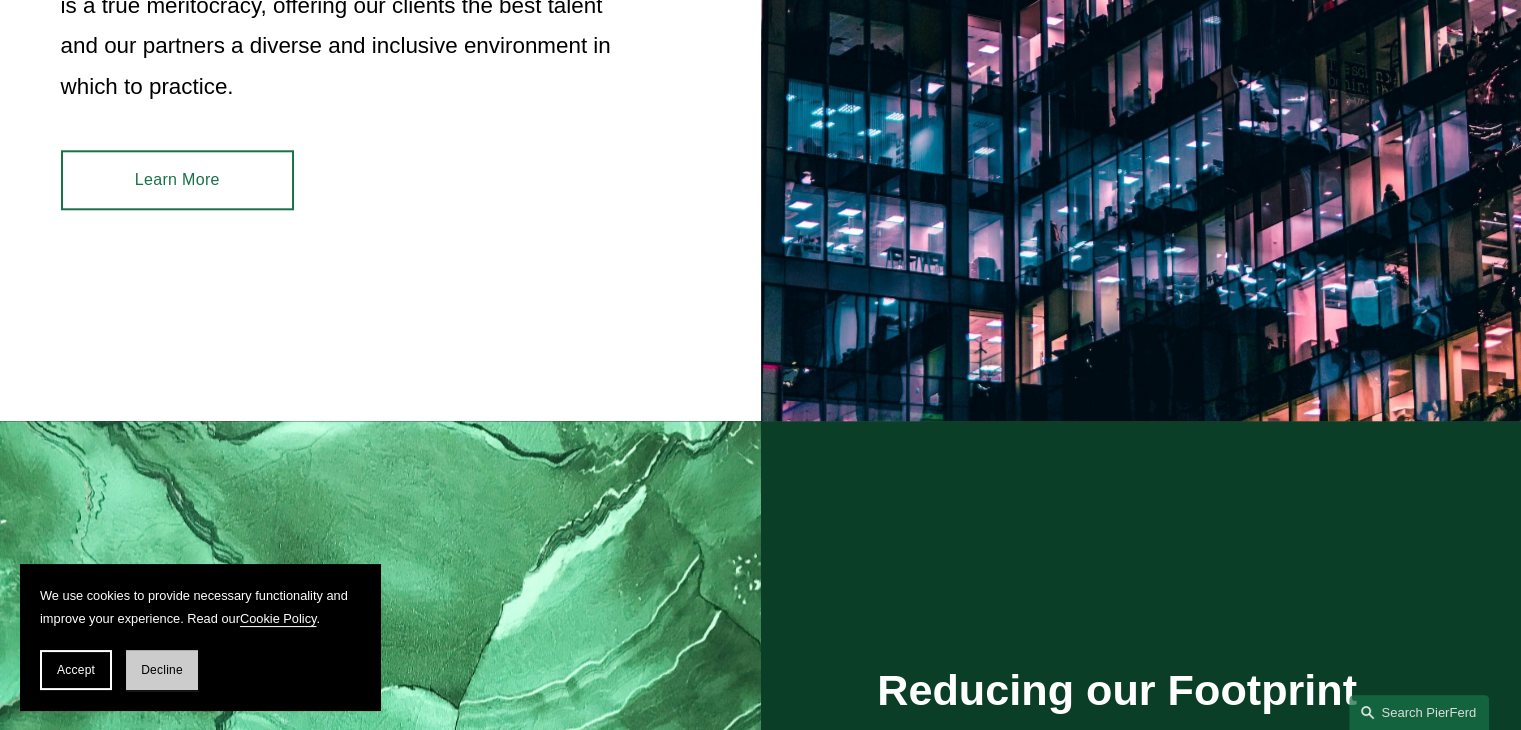 click on "Decline" at bounding box center [162, 670] 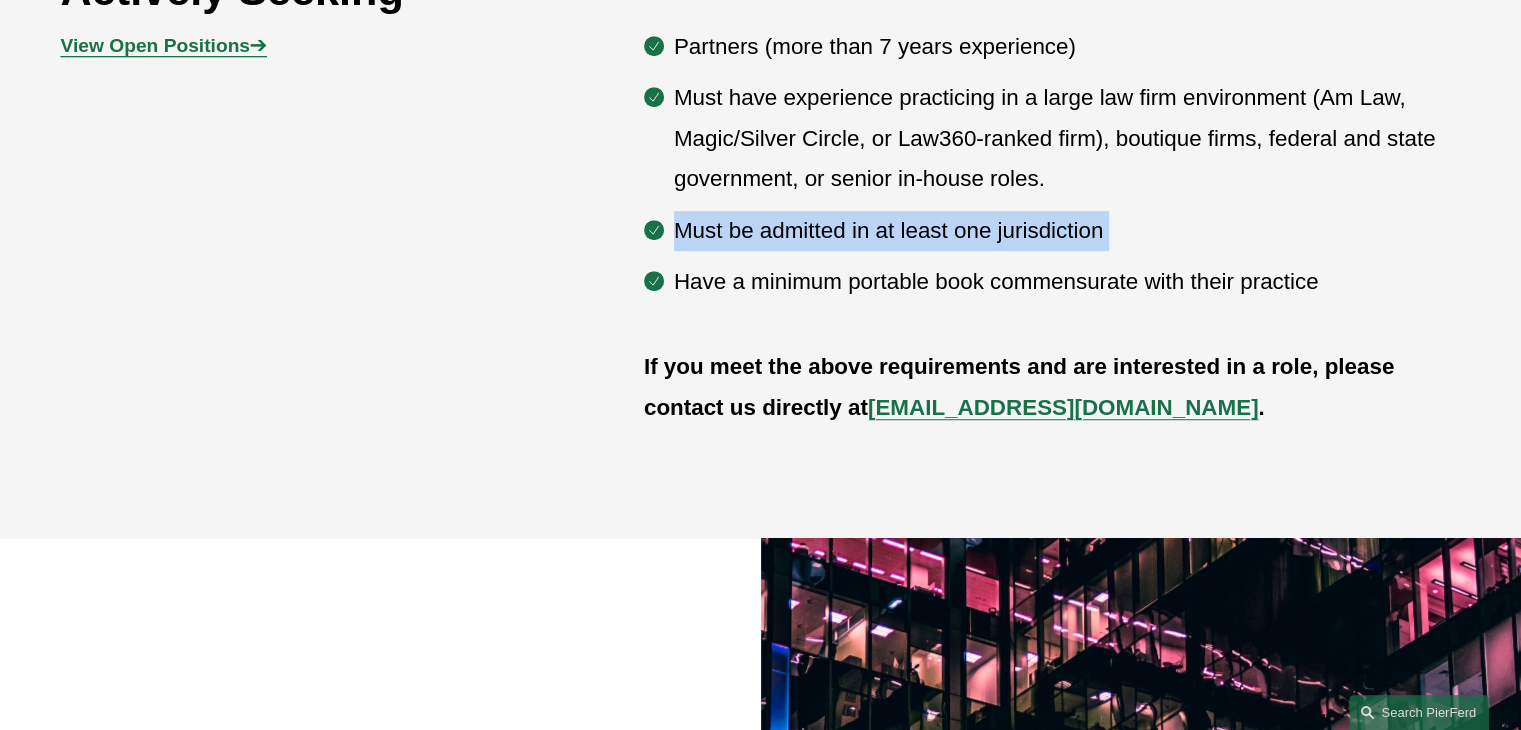 scroll, scrollTop: 900, scrollLeft: 0, axis: vertical 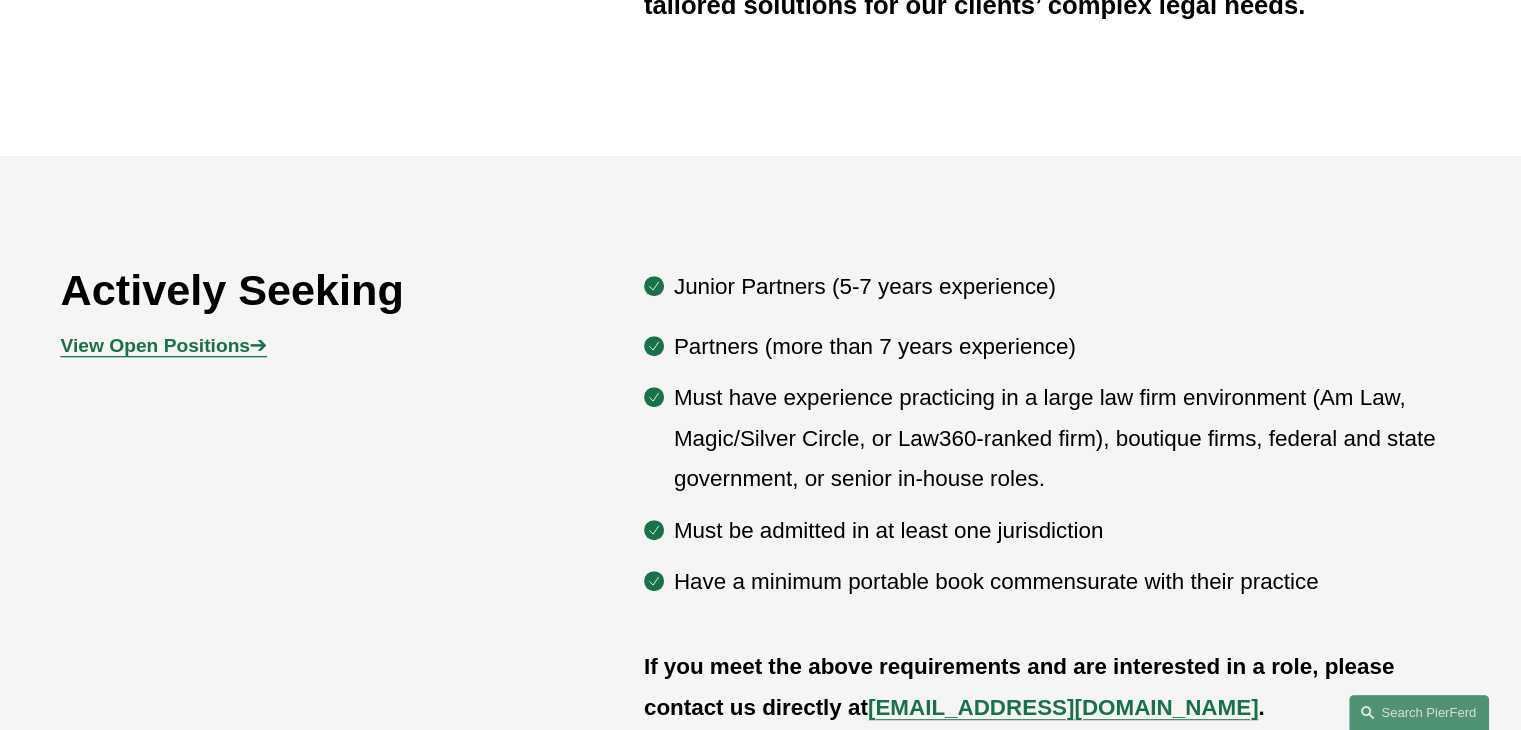 click on "Must have experience practicing in a large law firm environment (Am Law, Magic/Silver Circle, or Law360-ranked firm), boutique firms, federal and state government, or senior in-house roles." at bounding box center (1067, 438) 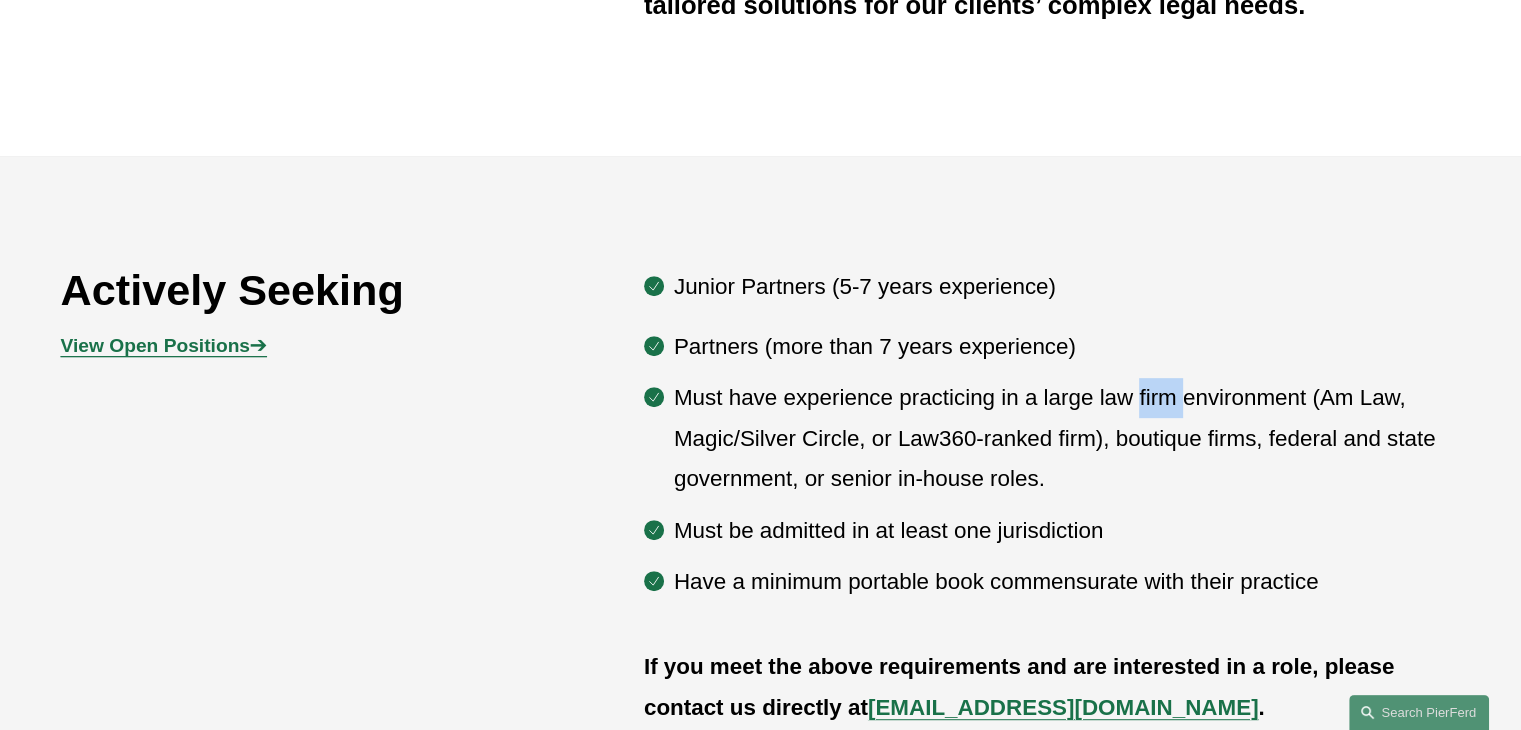 click on "Must have experience practicing in a large law firm environment (Am Law, Magic/Silver Circle, or Law360-ranked firm), boutique firms, federal and state government, or senior in-house roles." at bounding box center (1067, 438) 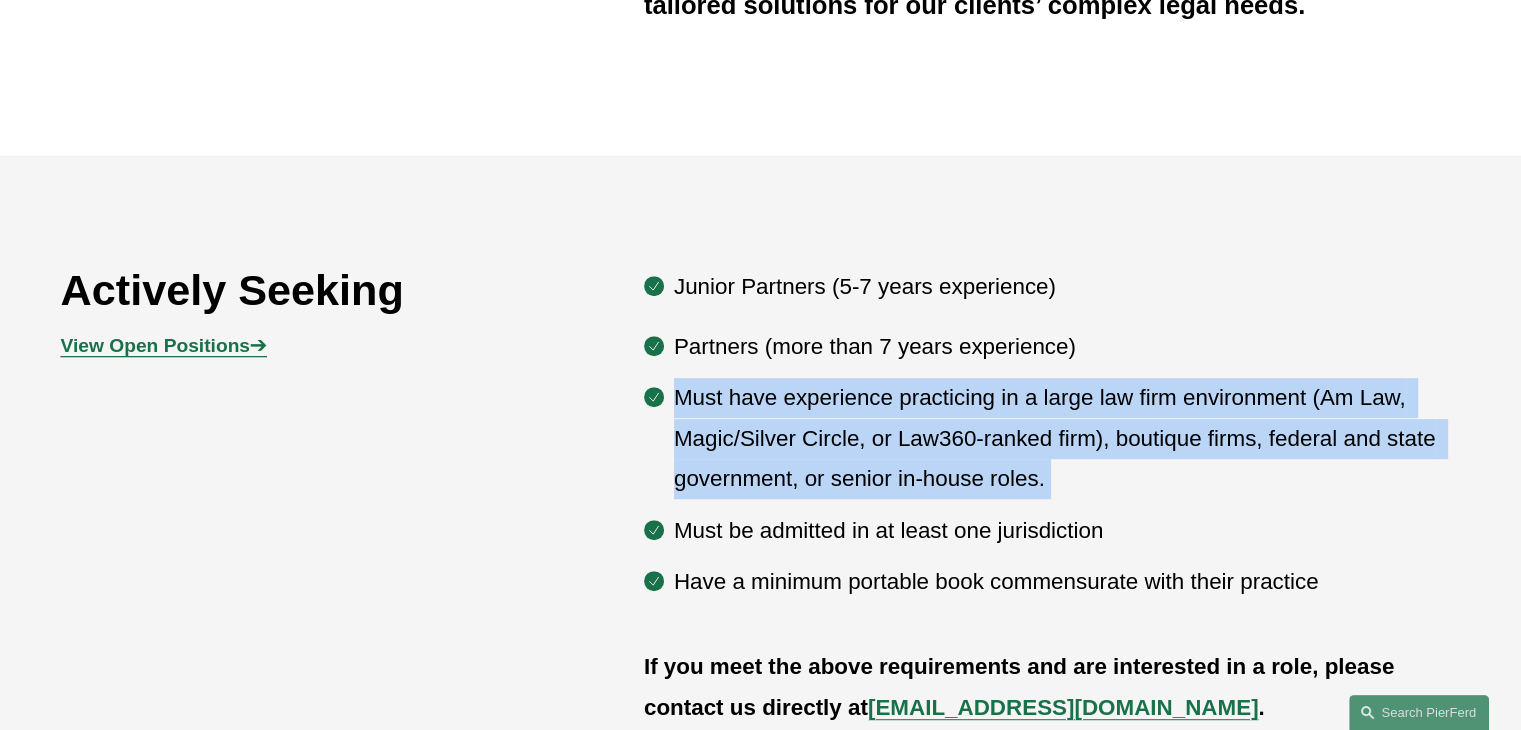 click on "Must have experience practicing in a large law firm environment (Am Law, Magic/Silver Circle, or Law360-ranked firm), boutique firms, federal and state government, or senior in-house roles." at bounding box center (1067, 438) 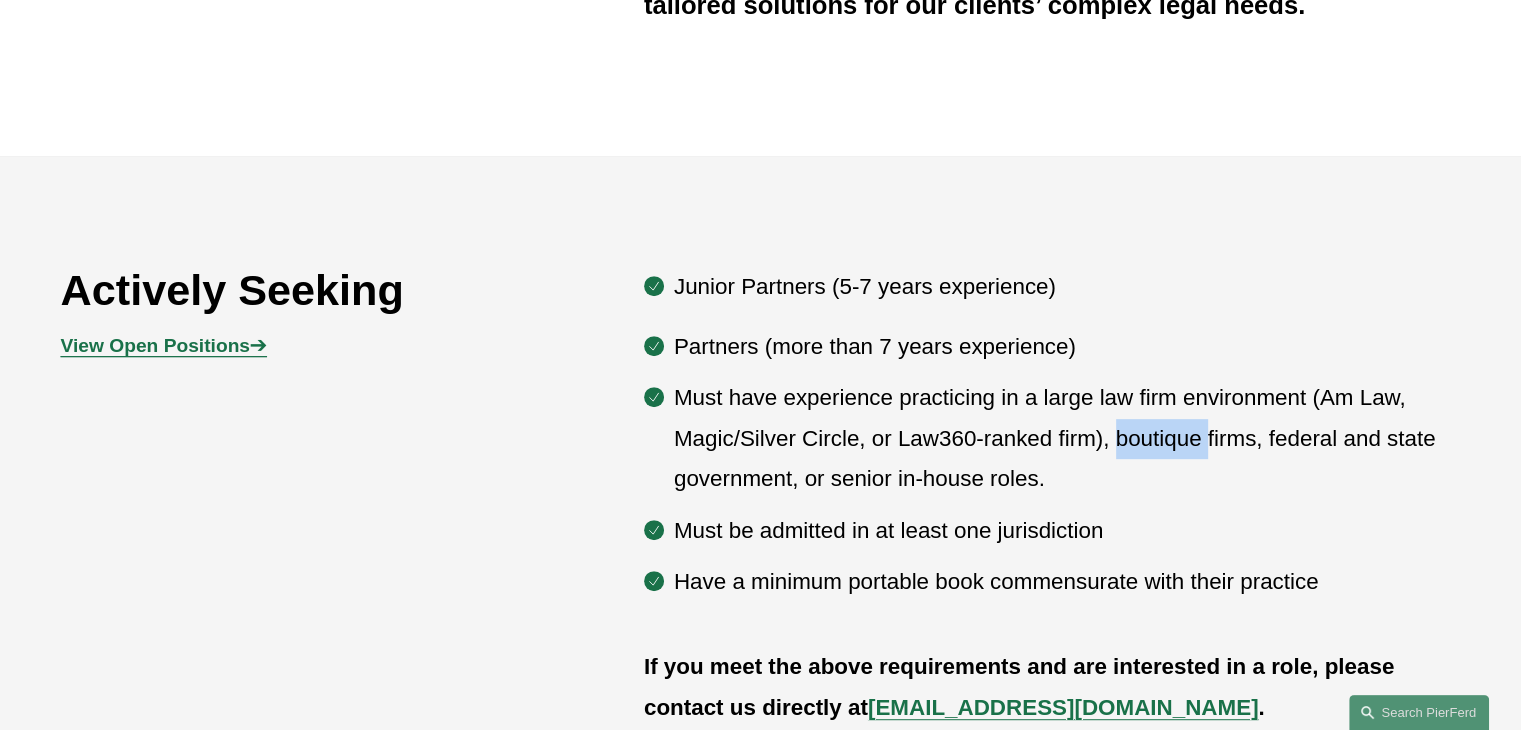 click on "Must have experience practicing in a large law firm environment (Am Law, Magic/Silver Circle, or Law360-ranked firm), boutique firms, federal and state government, or senior in-house roles." at bounding box center [1067, 438] 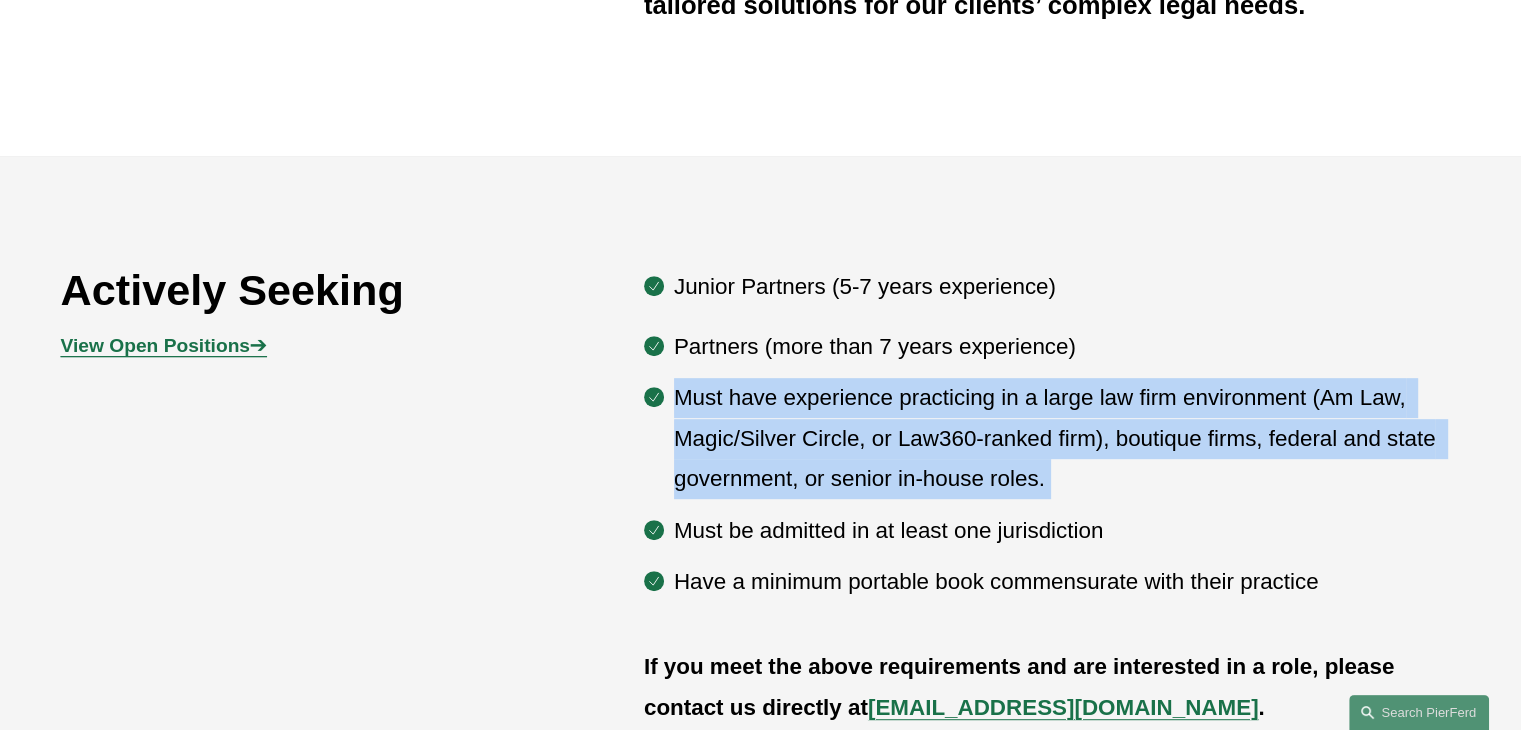 click on "Must have experience practicing in a large law firm environment (Am Law, Magic/Silver Circle, or Law360-ranked firm), boutique firms, federal and state government, or senior in-house roles." at bounding box center [1067, 438] 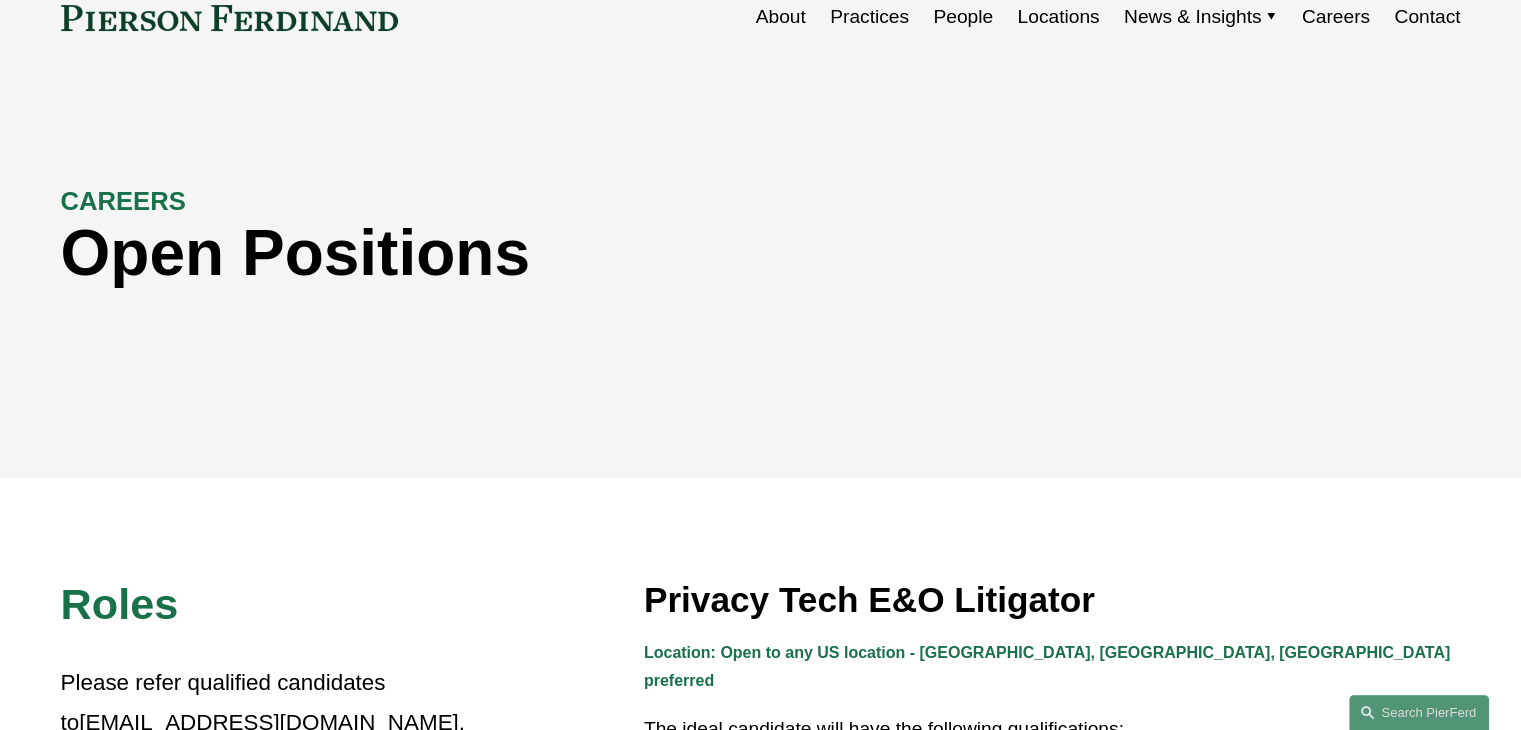 scroll, scrollTop: 400, scrollLeft: 0, axis: vertical 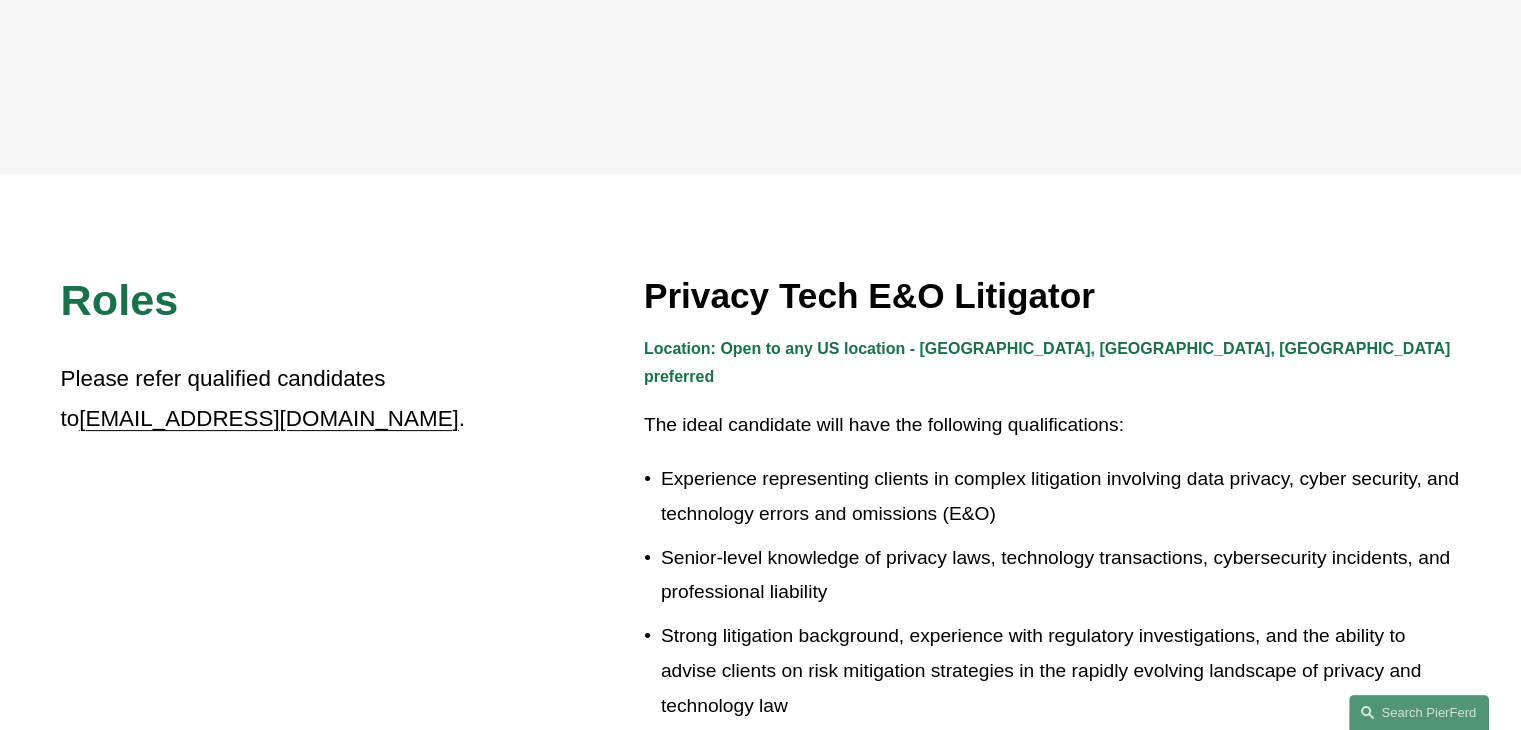 click on "Privacy Tech E&O Litigator" at bounding box center (1052, 296) 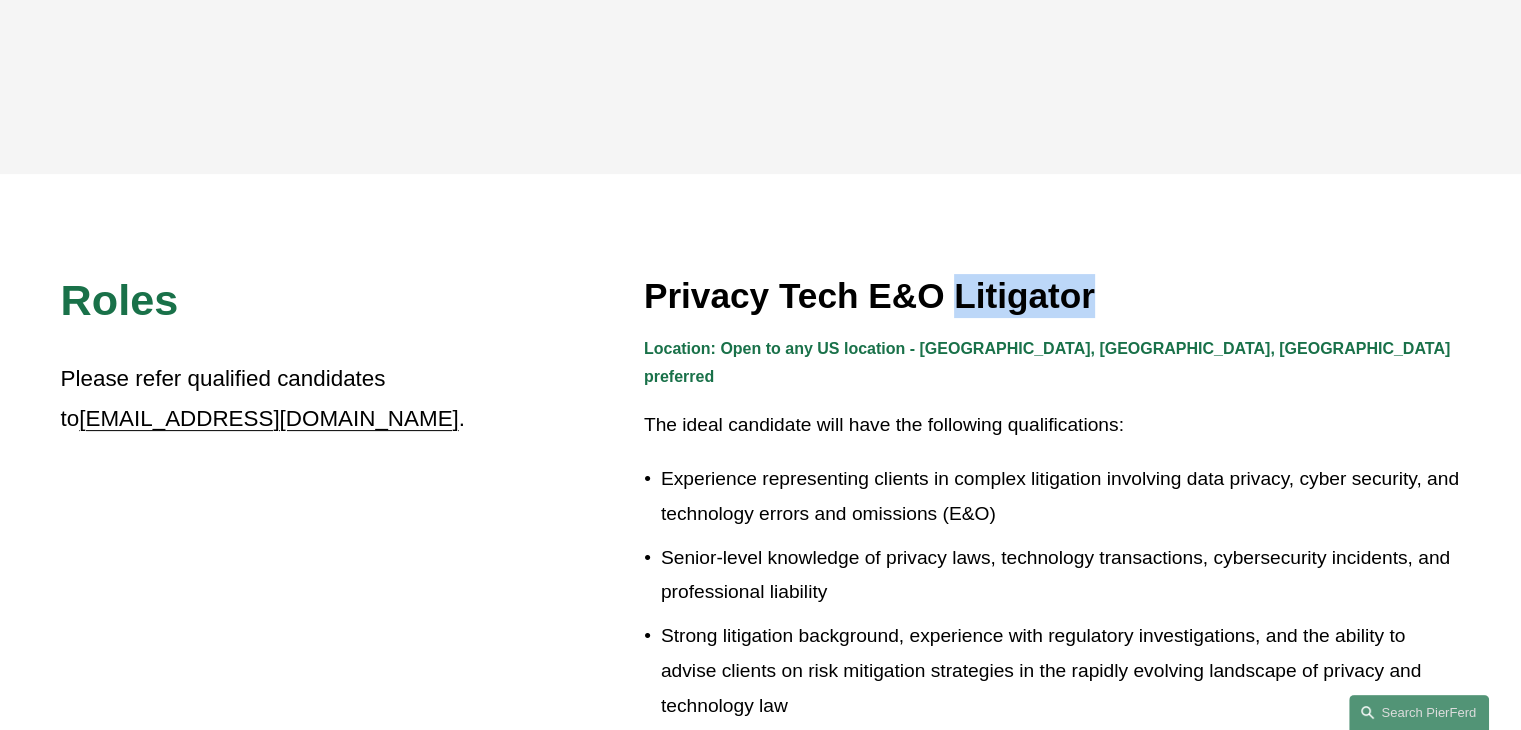 click on "Privacy Tech E&O Litigator" at bounding box center [1052, 296] 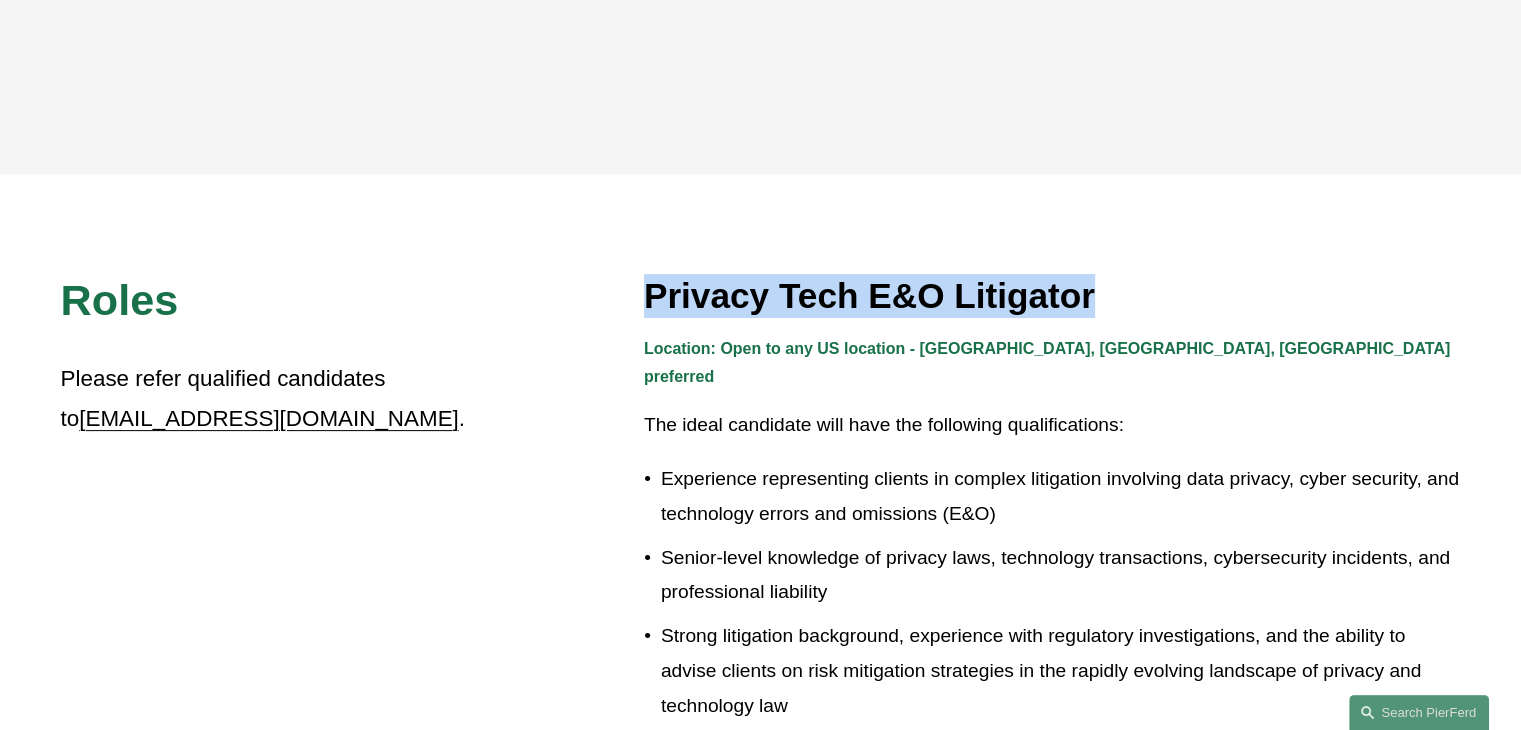 click on "Privacy Tech E&O Litigator" at bounding box center (1052, 296) 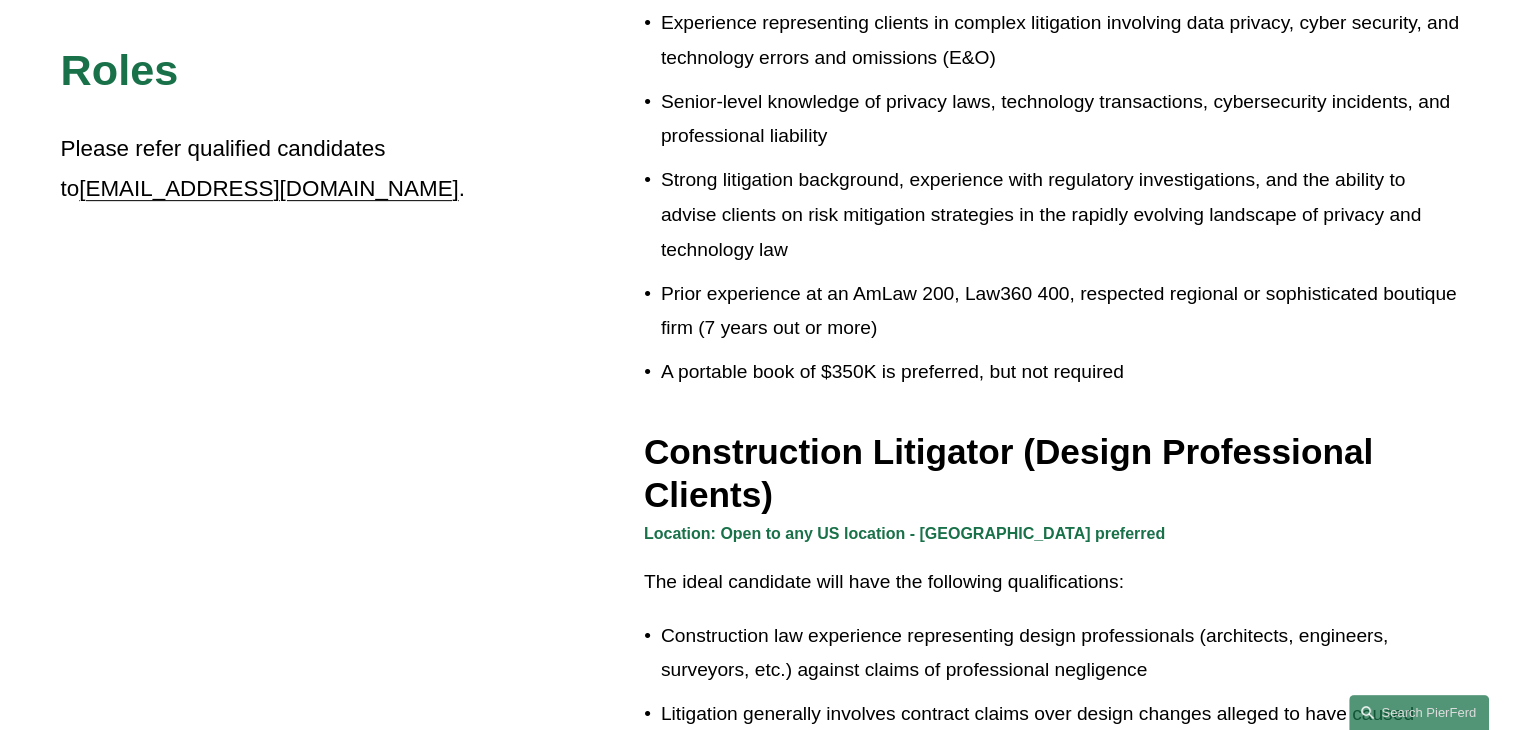 scroll, scrollTop: 1000, scrollLeft: 0, axis: vertical 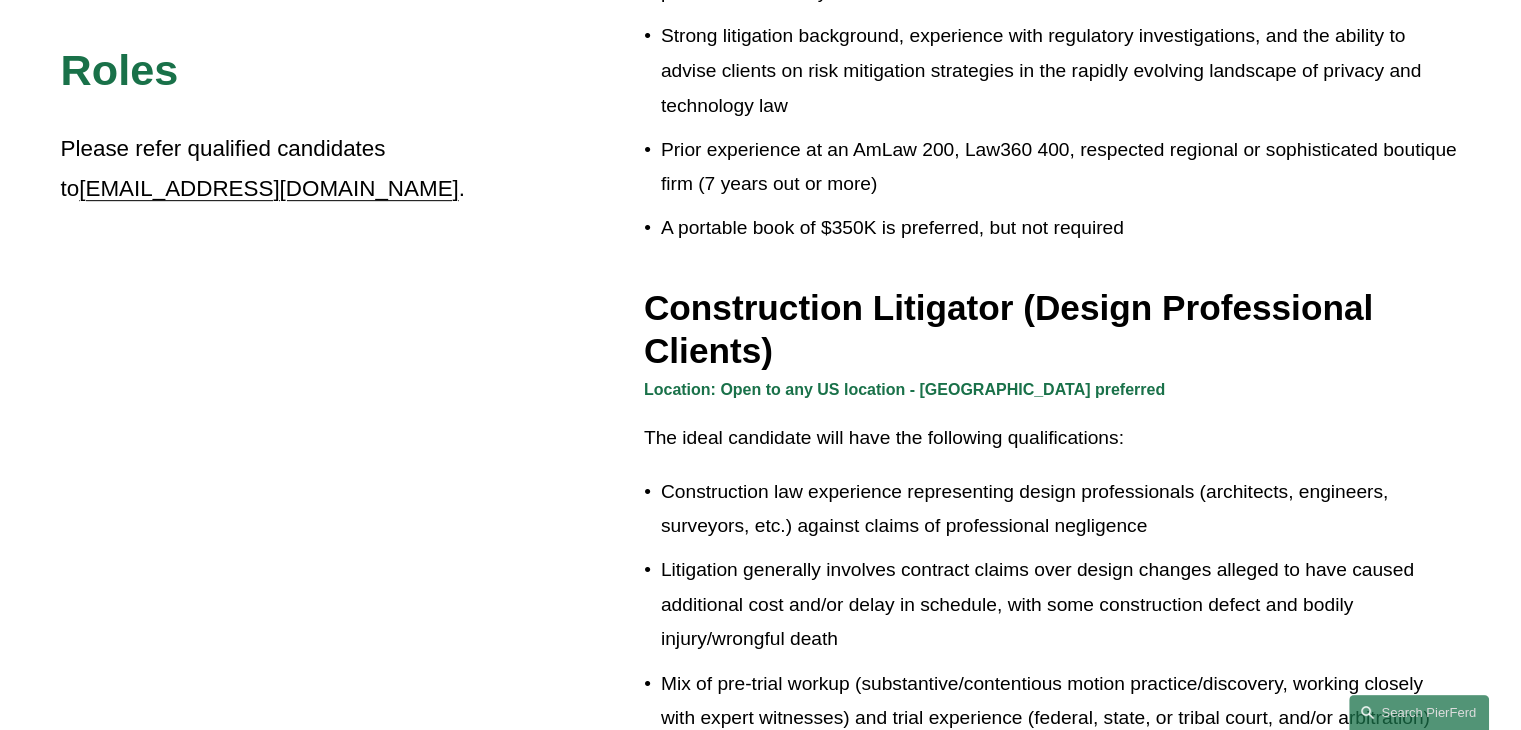 click on "Construction Litigator (Design Professional Clients)" at bounding box center [1052, 329] 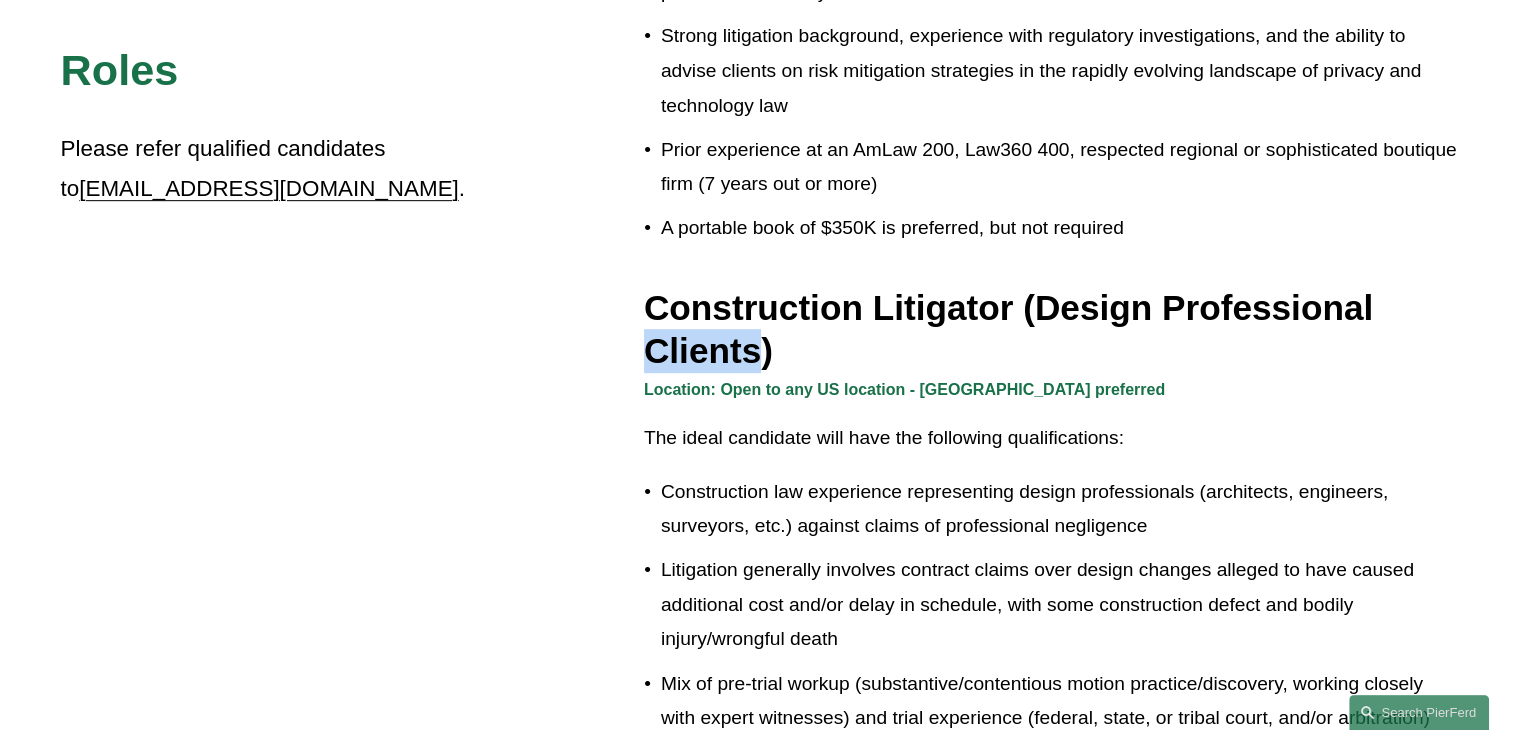 click on "Construction Litigator (Design Professional Clients)" at bounding box center [1052, 329] 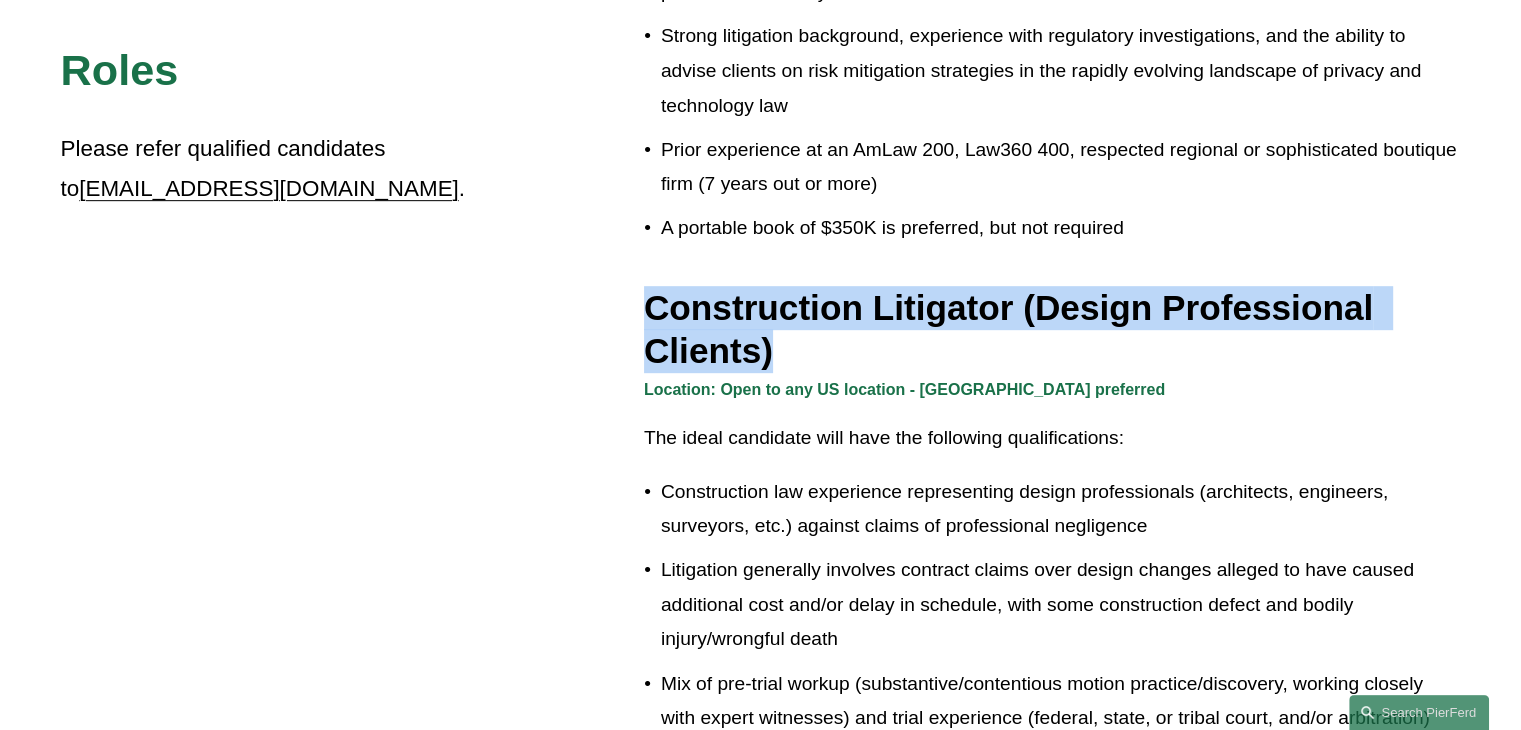 click on "Construction Litigator (Design Professional Clients)" at bounding box center [1052, 329] 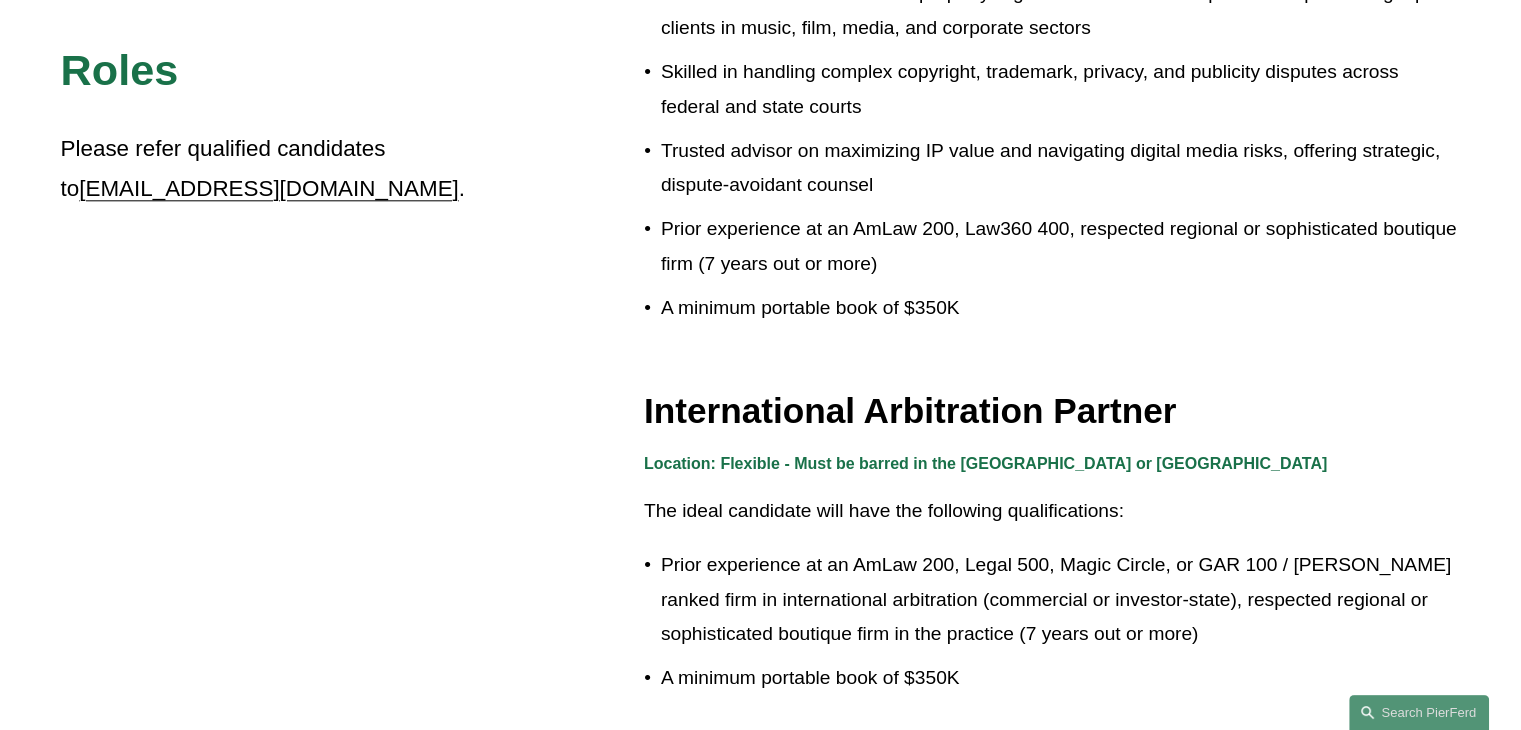 scroll, scrollTop: 2200, scrollLeft: 0, axis: vertical 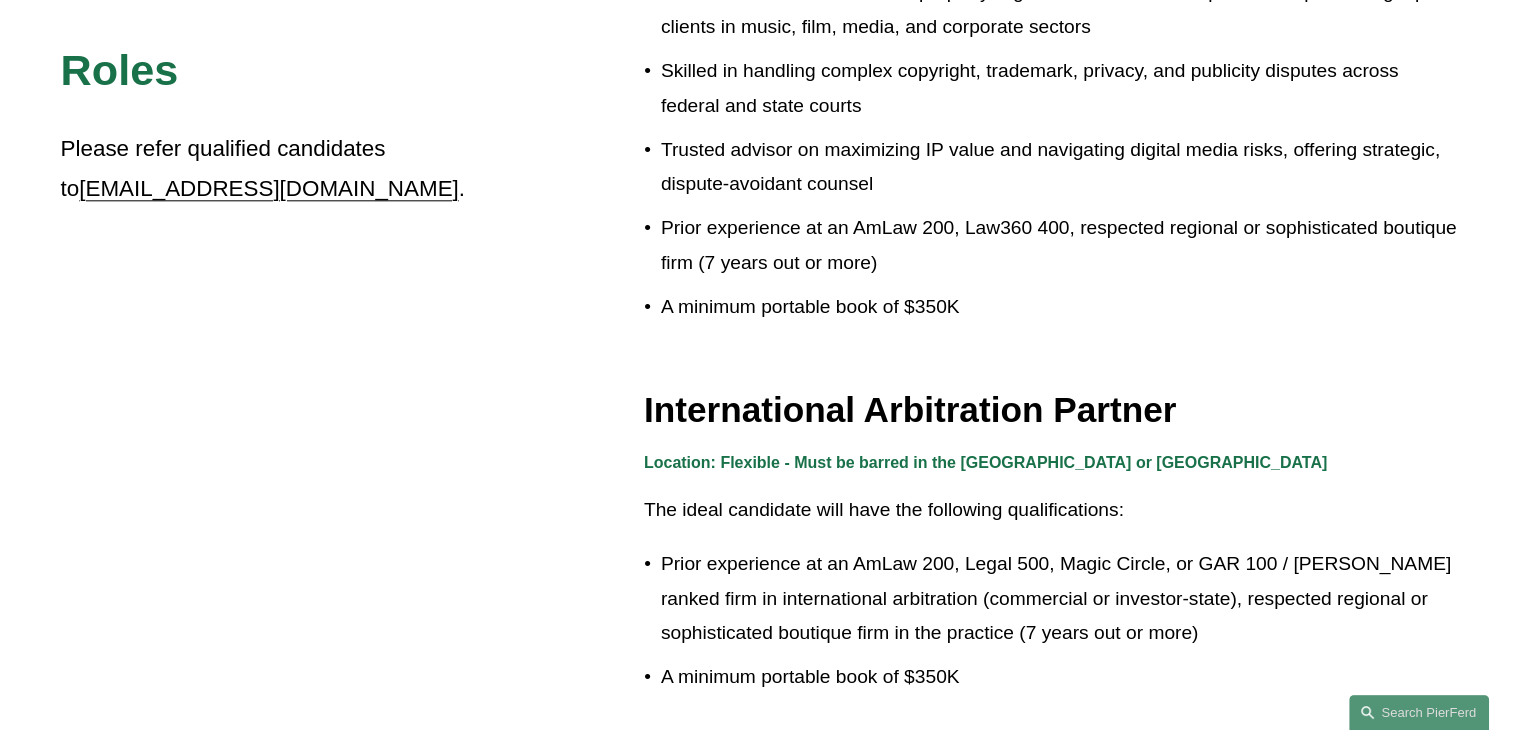 click on "International Arbitration Partner" at bounding box center [1052, 410] 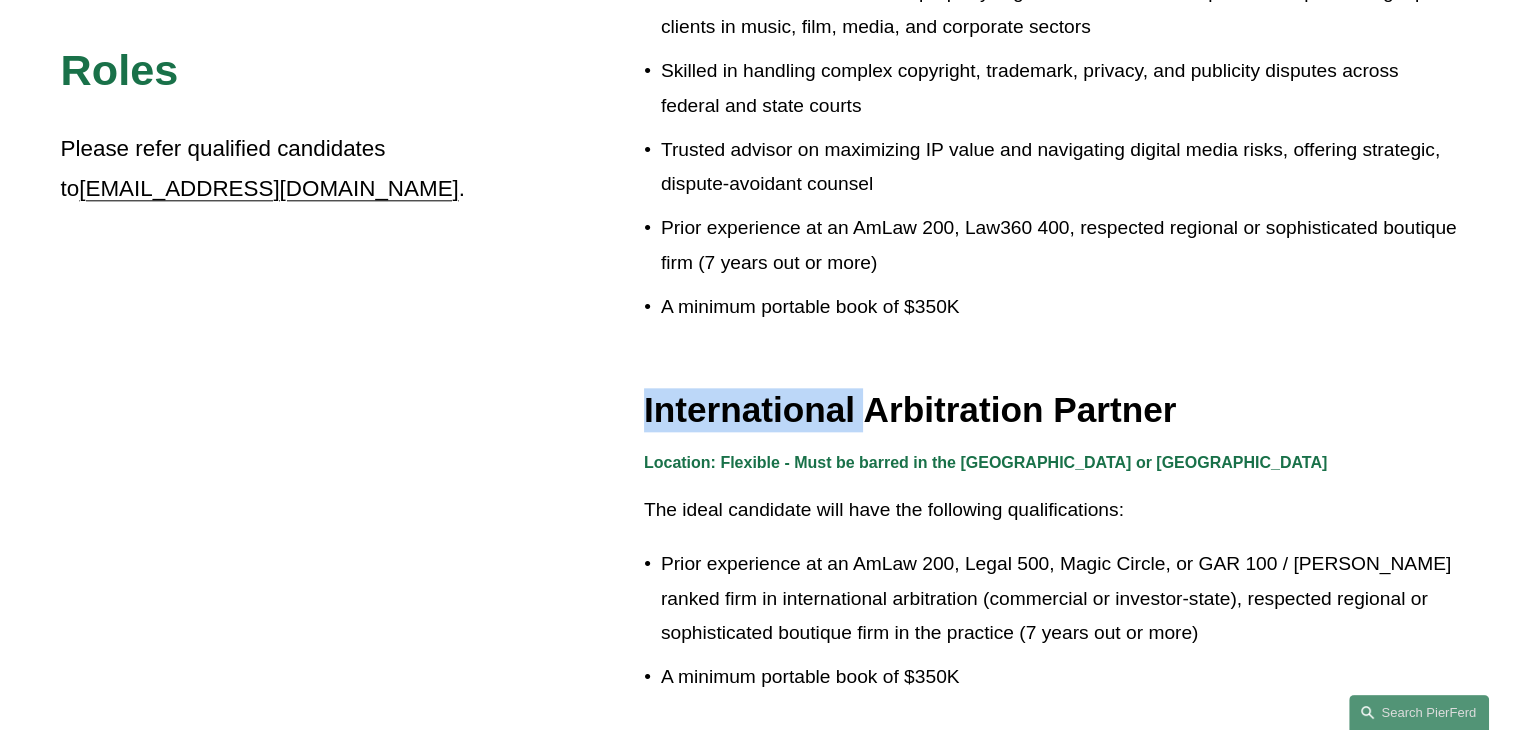 click on "International Arbitration Partner" at bounding box center [1052, 410] 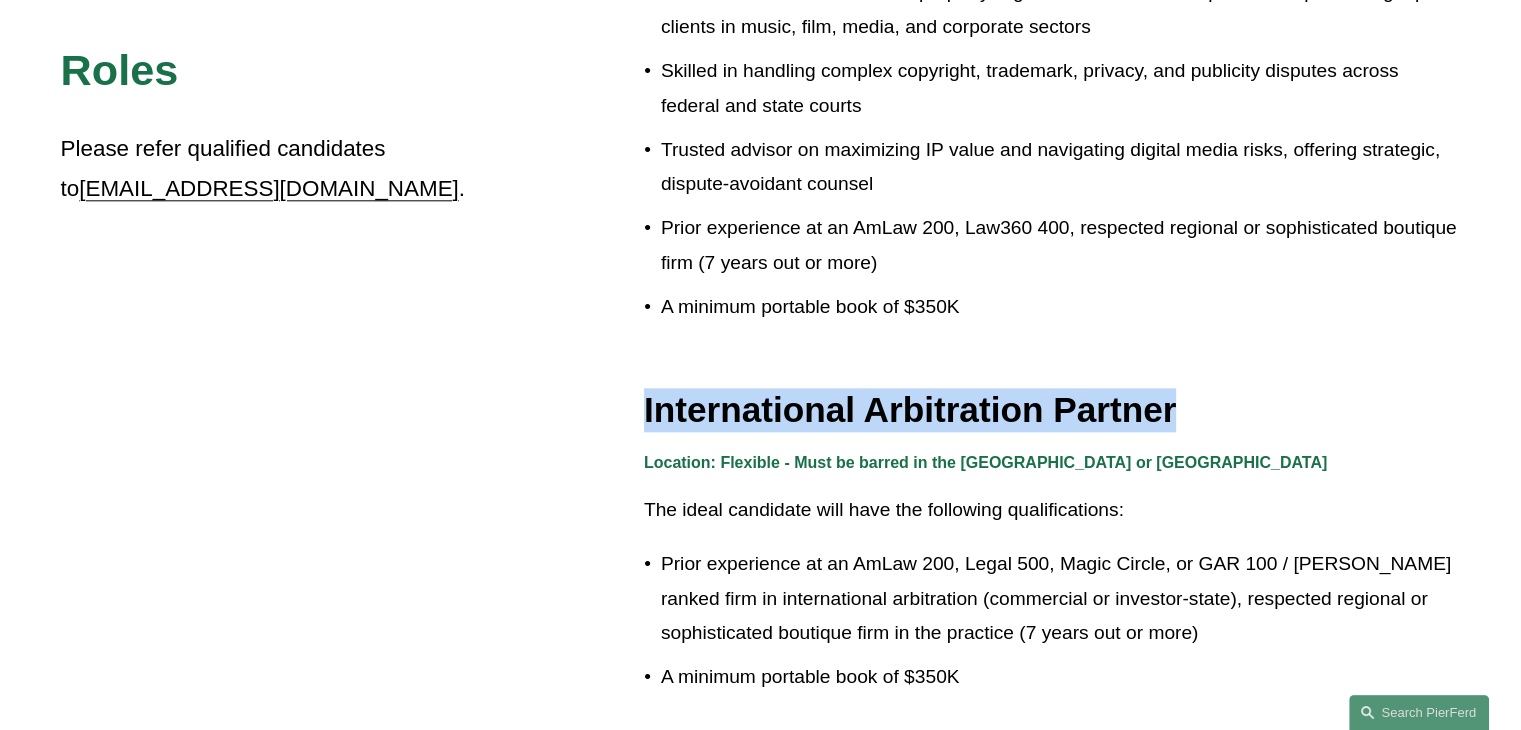 click on "International Arbitration Partner" at bounding box center (1052, 410) 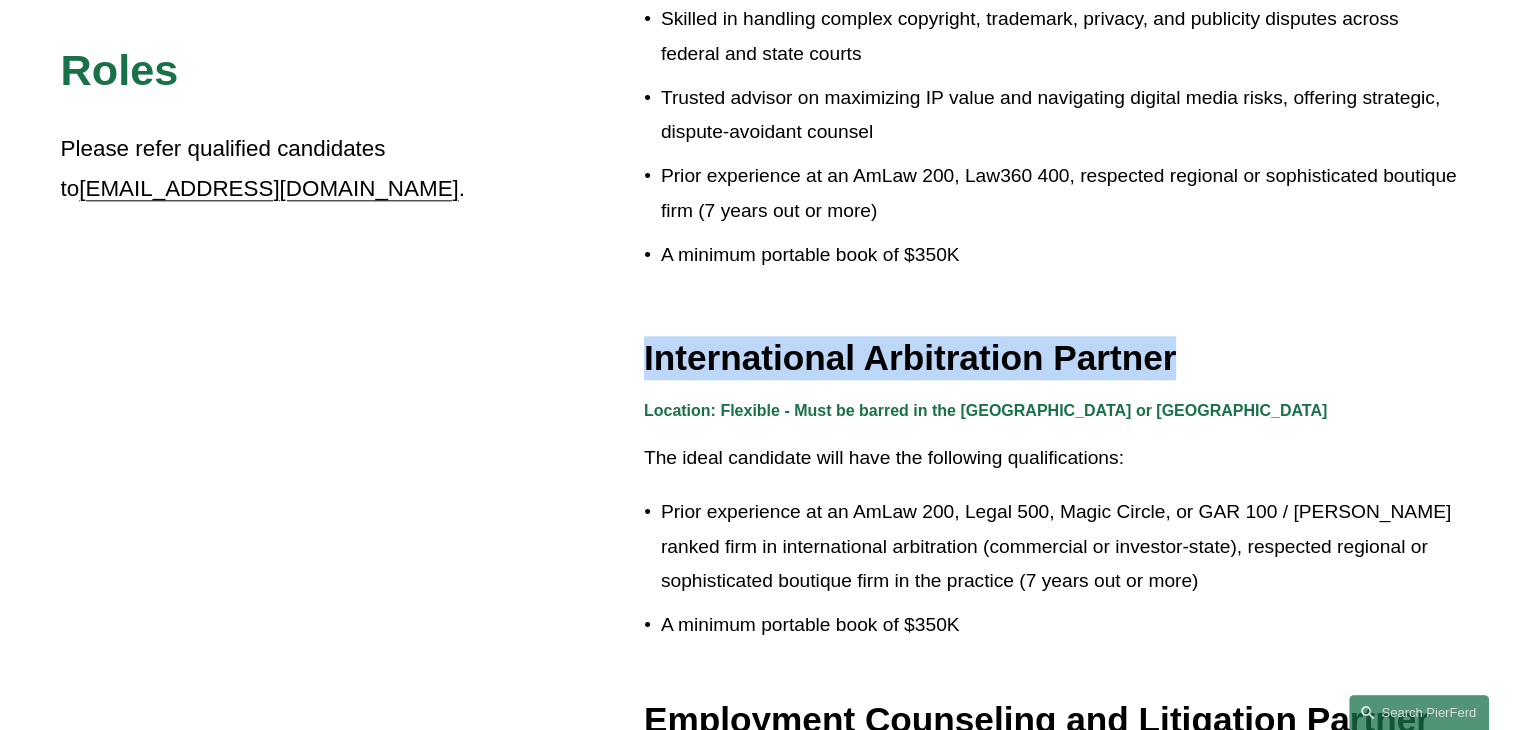 scroll, scrollTop: 2300, scrollLeft: 0, axis: vertical 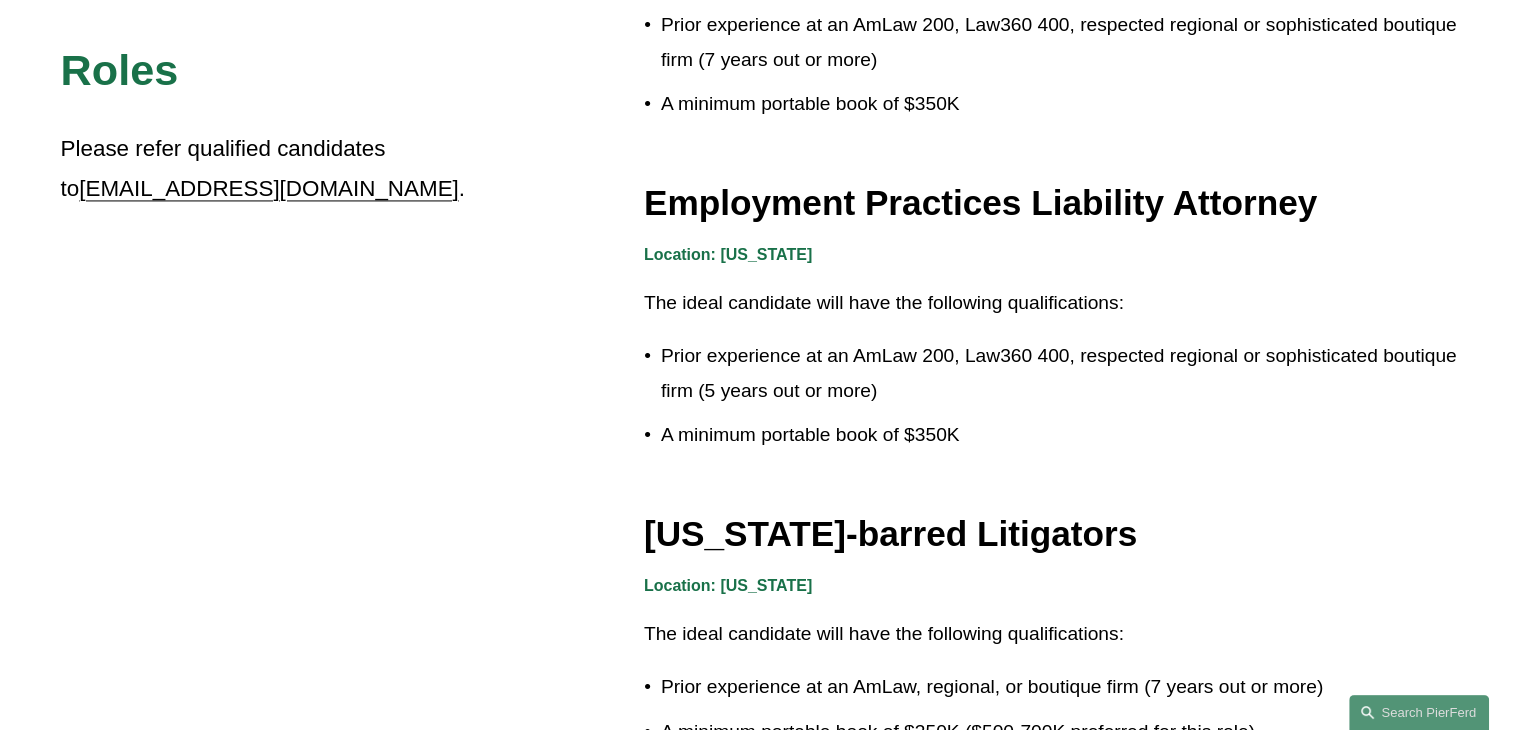 click on "Michigan-barred Litigators" at bounding box center [1052, 534] 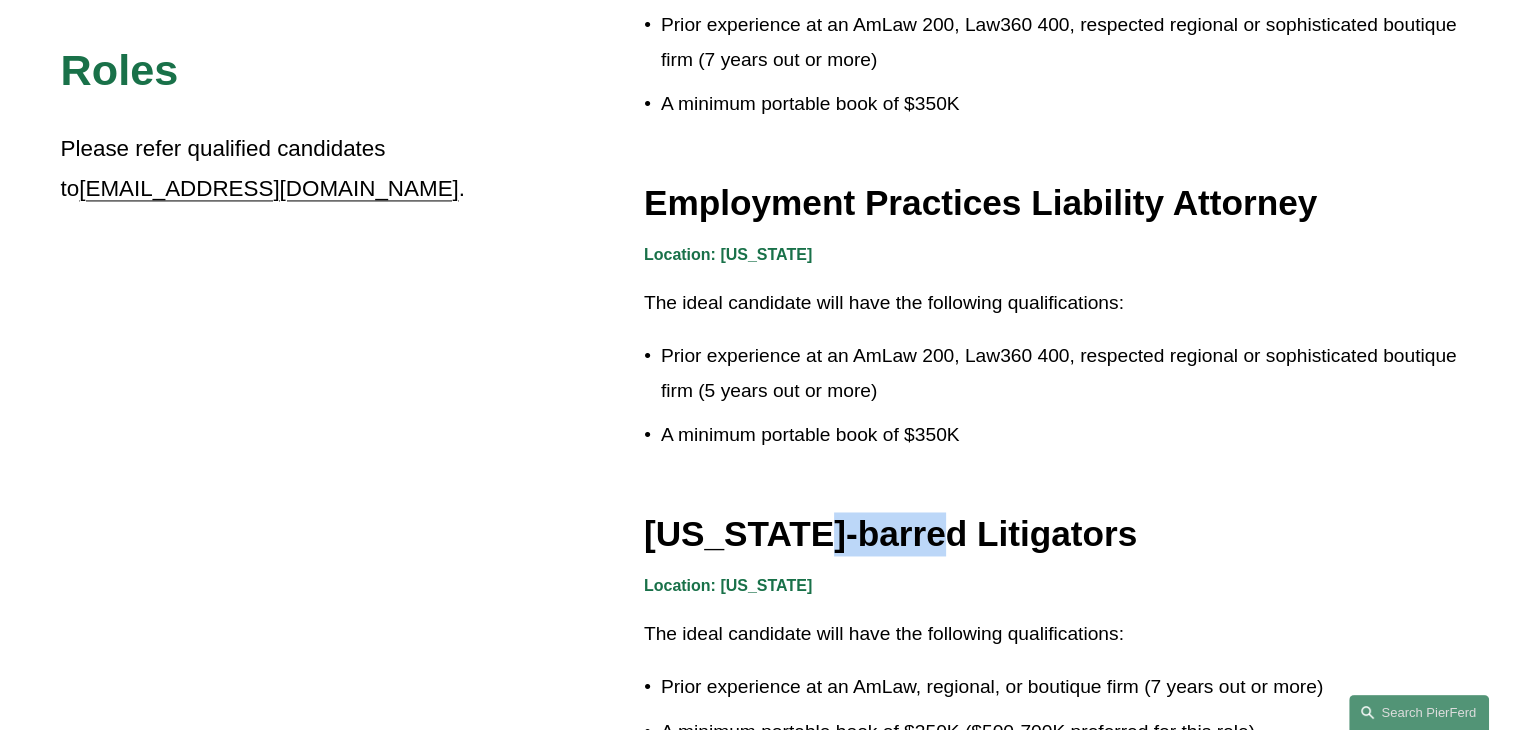 click on "Michigan-barred Litigators" at bounding box center (1052, 534) 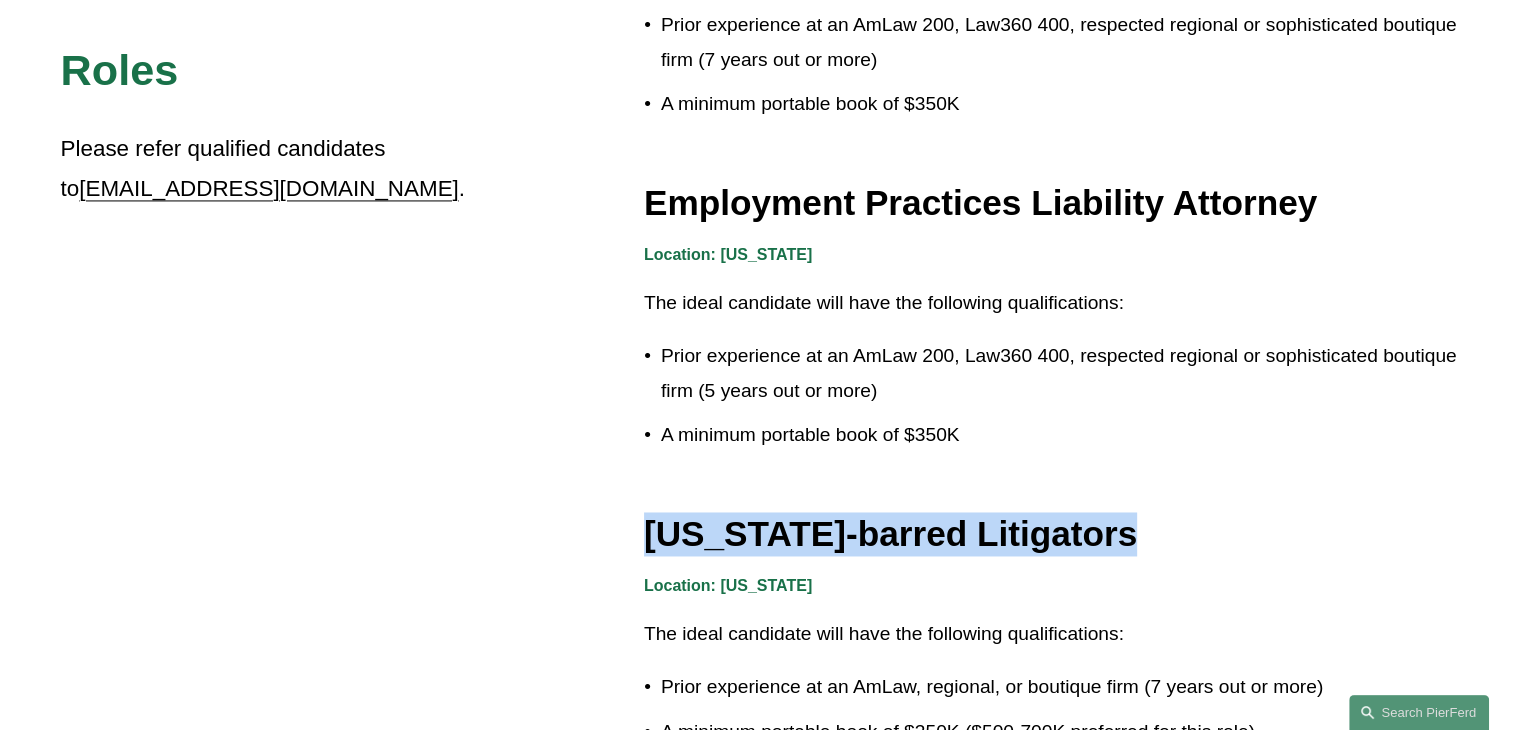 click on "Michigan-barred Litigators" at bounding box center [1052, 534] 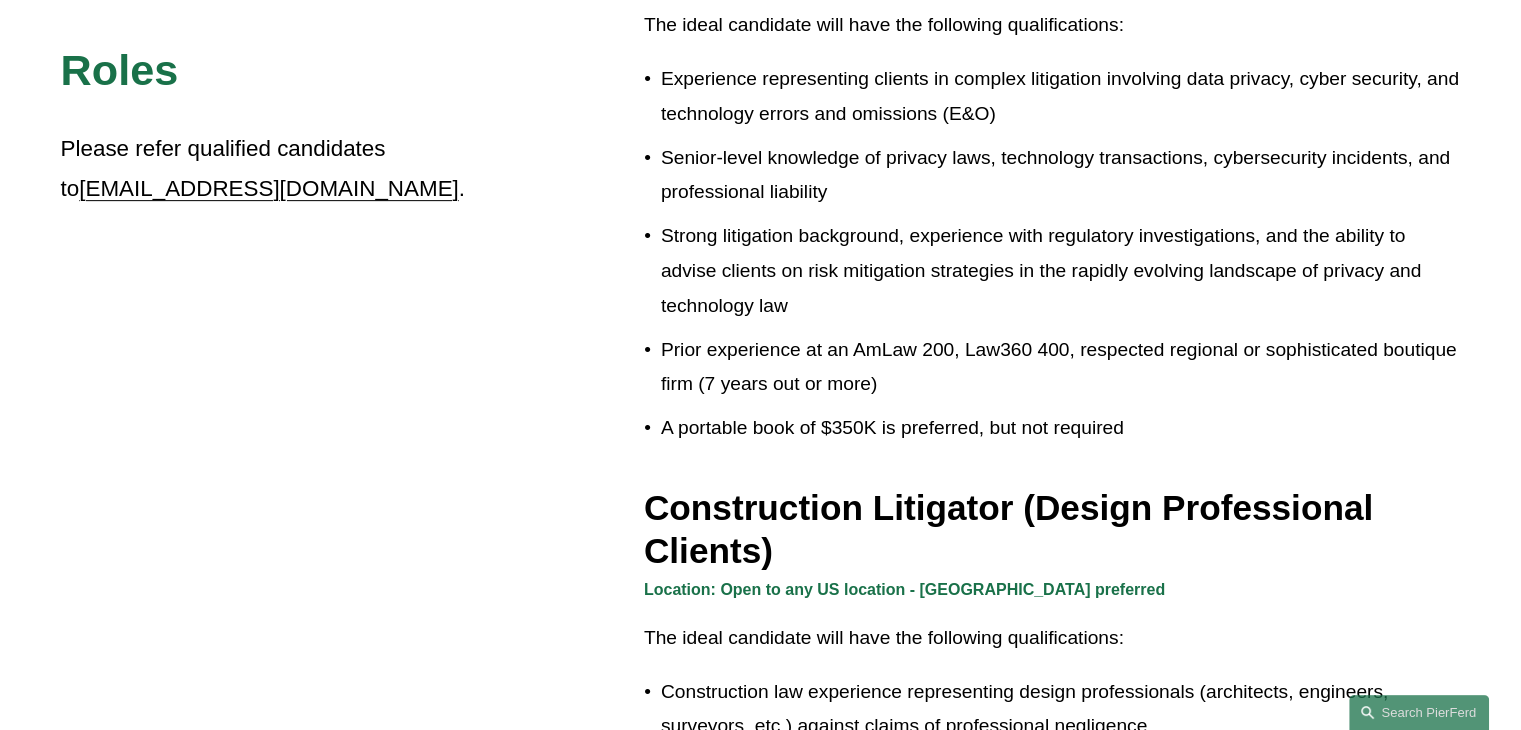 scroll, scrollTop: 400, scrollLeft: 0, axis: vertical 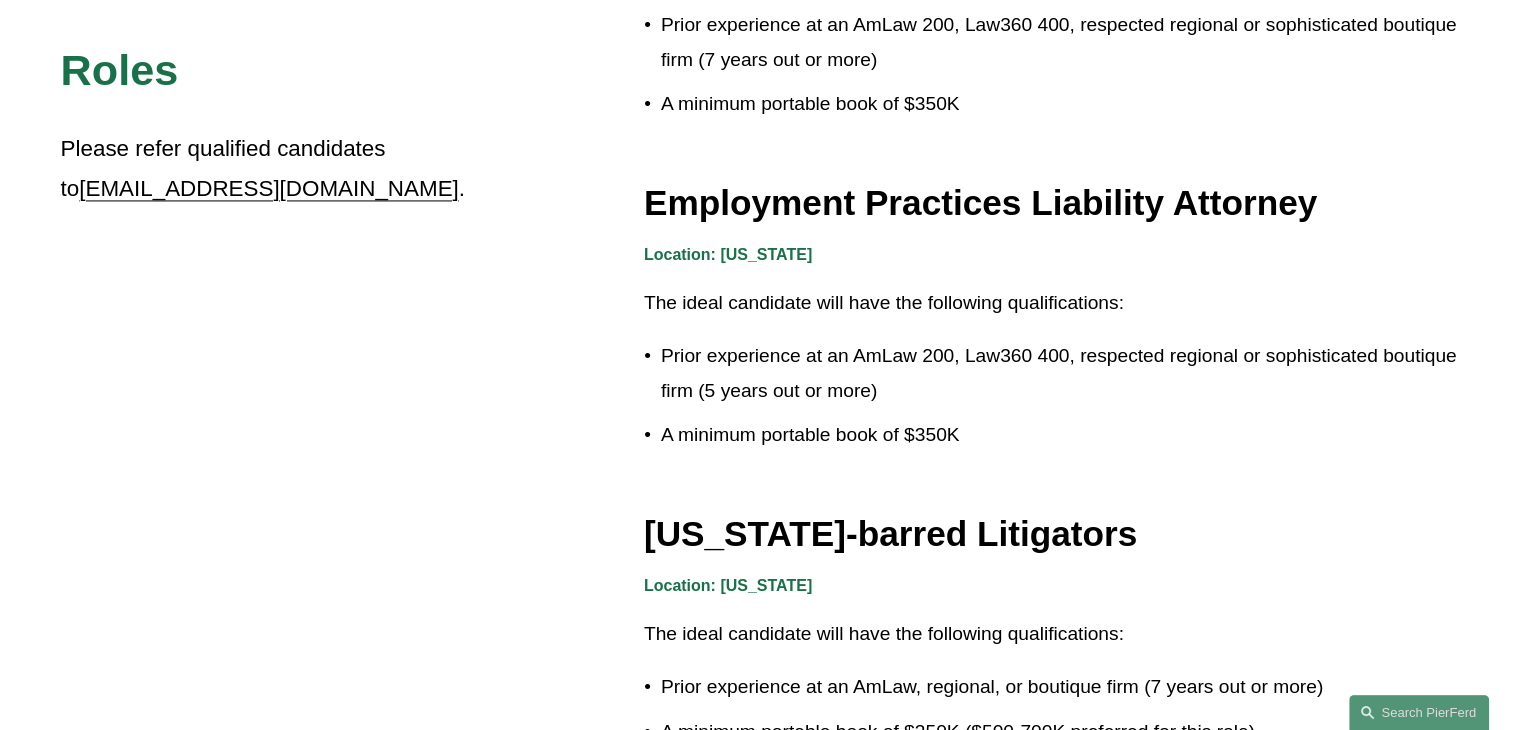 click on "The ideal candidate will have the following qualifications:" at bounding box center [1052, 303] 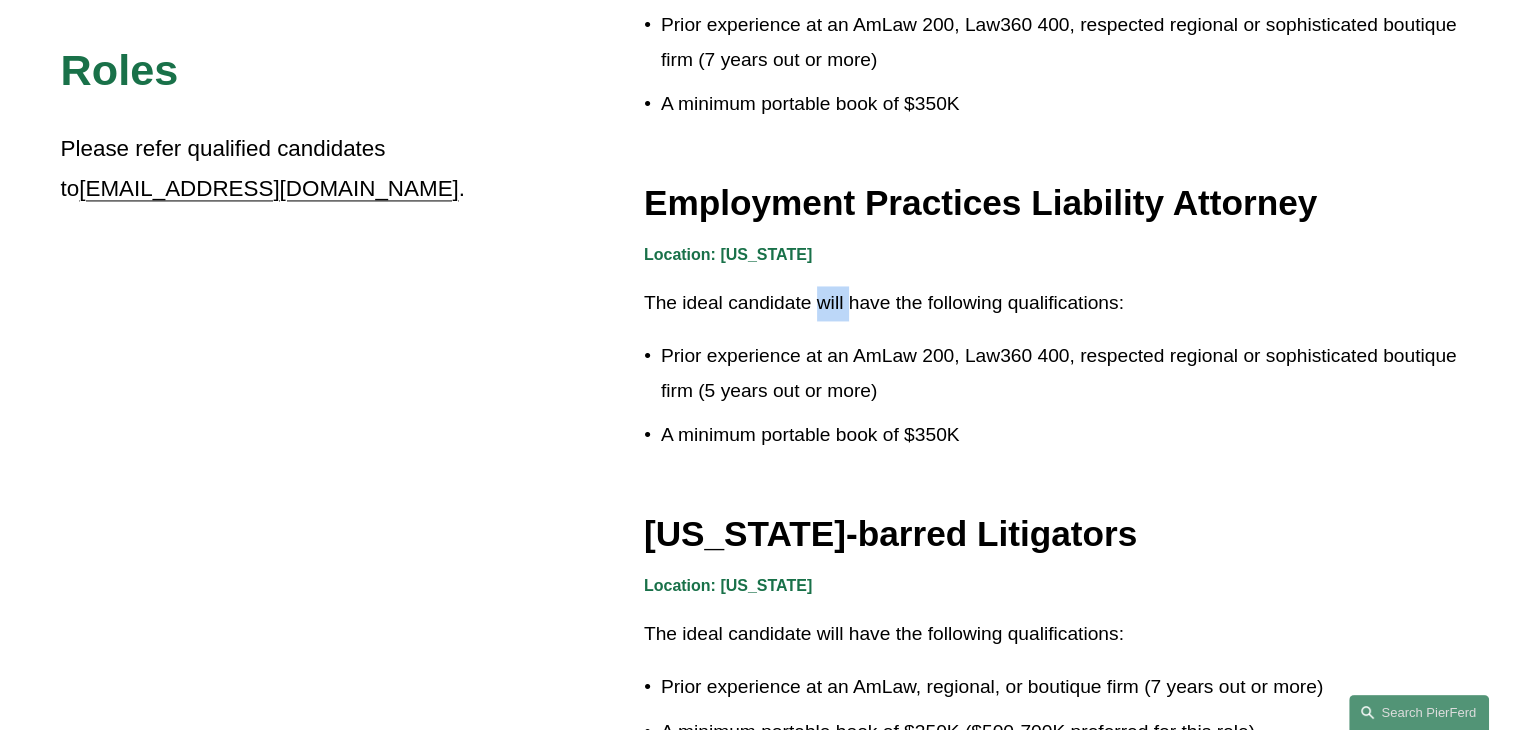 click on "The ideal candidate will have the following qualifications:" at bounding box center (1052, 303) 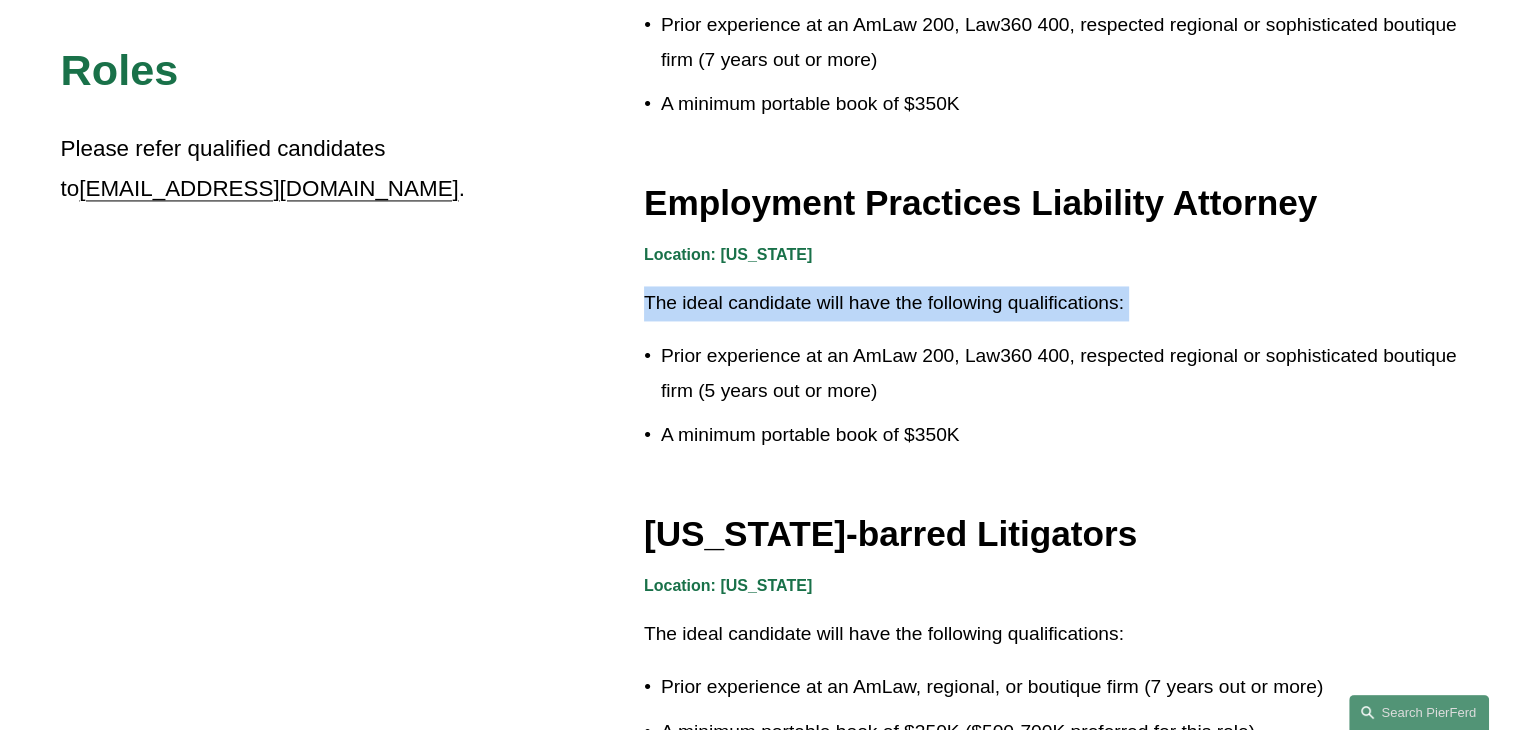 click on "The ideal candidate will have the following qualifications:" at bounding box center [1052, 303] 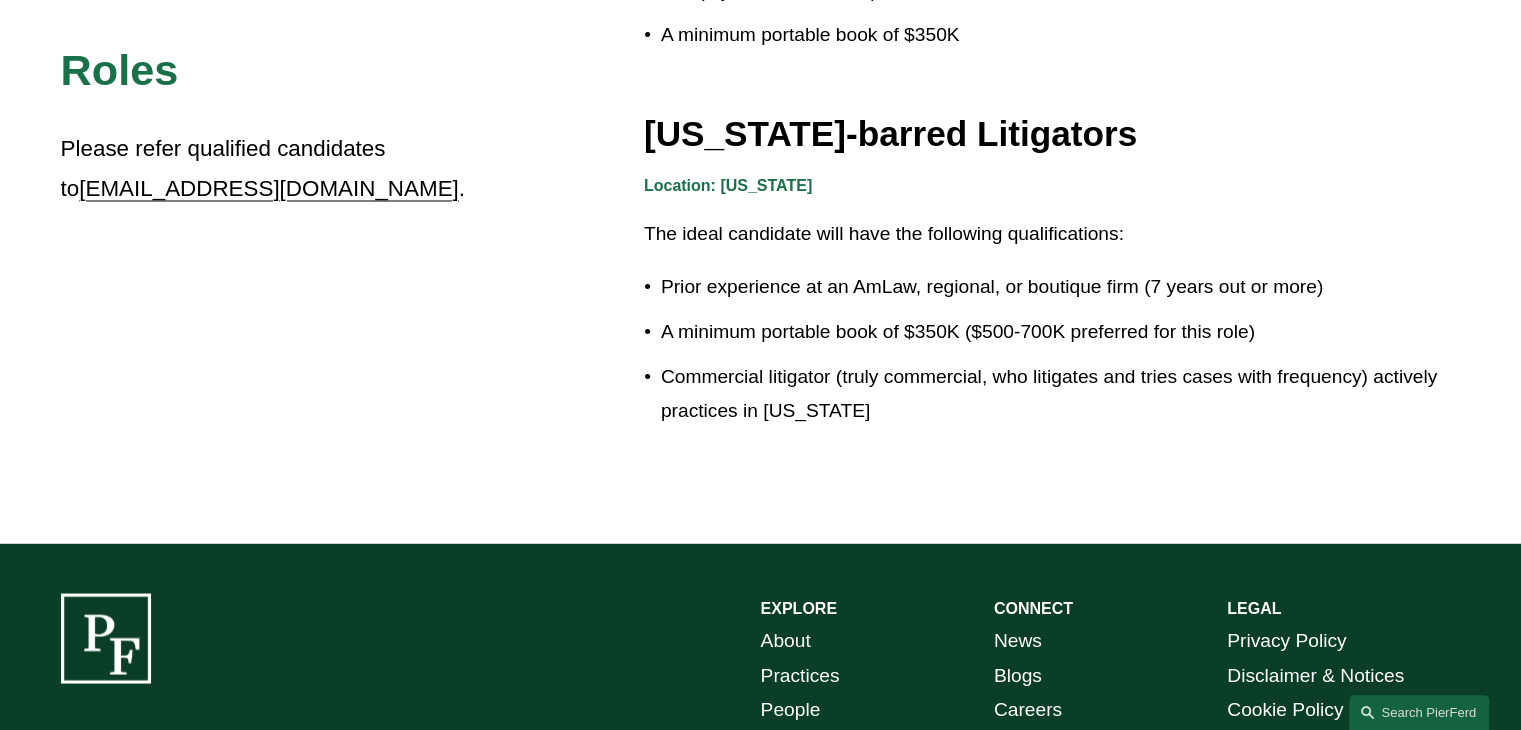 click on "Commercial litigator (truly commercial, who litigates and tries cases with frequency) actively practices in Michigan" at bounding box center (1061, 393) 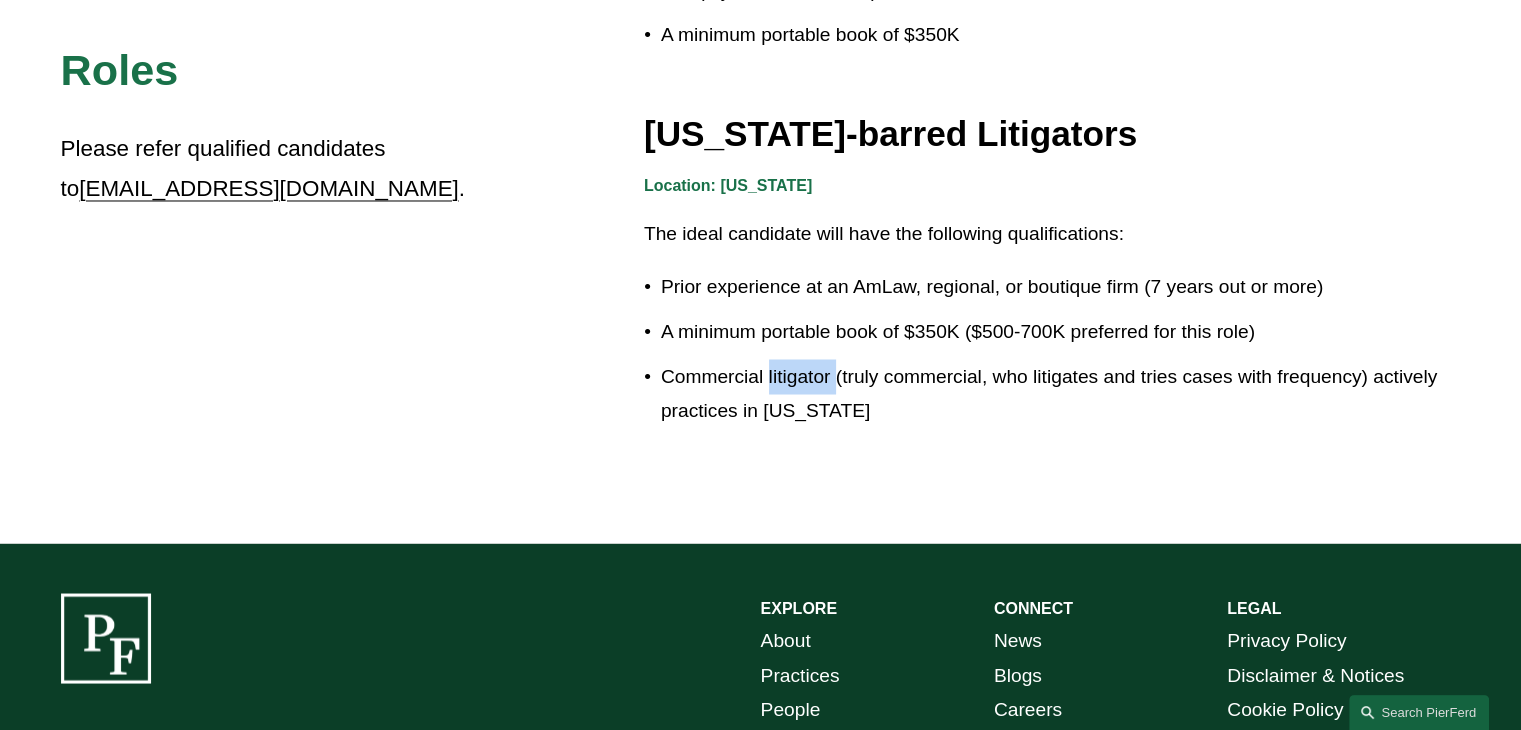 click on "Commercial litigator (truly commercial, who litigates and tries cases with frequency) actively practices in Michigan" at bounding box center (1061, 393) 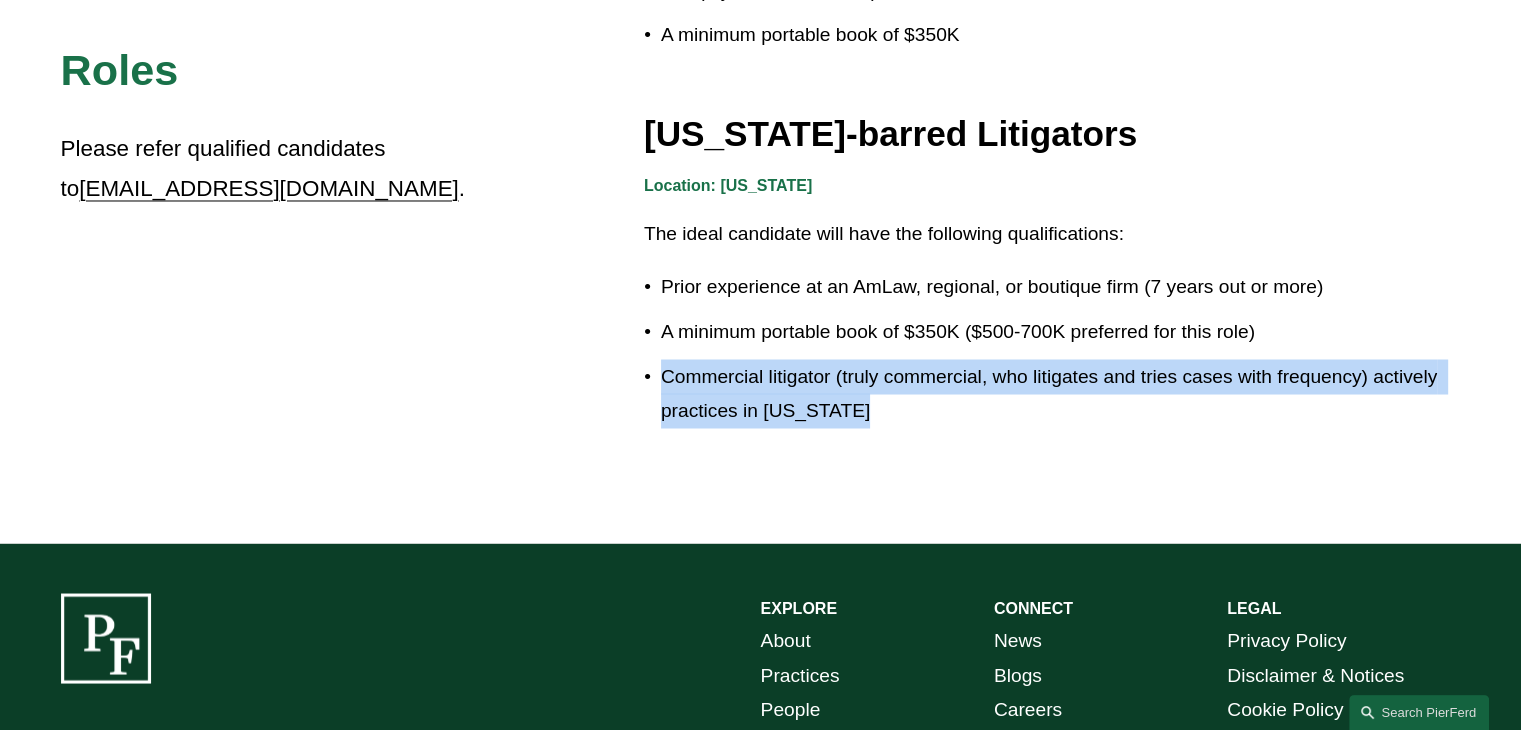 click on "Commercial litigator (truly commercial, who litigates and tries cases with frequency) actively practices in Michigan" at bounding box center (1061, 393) 